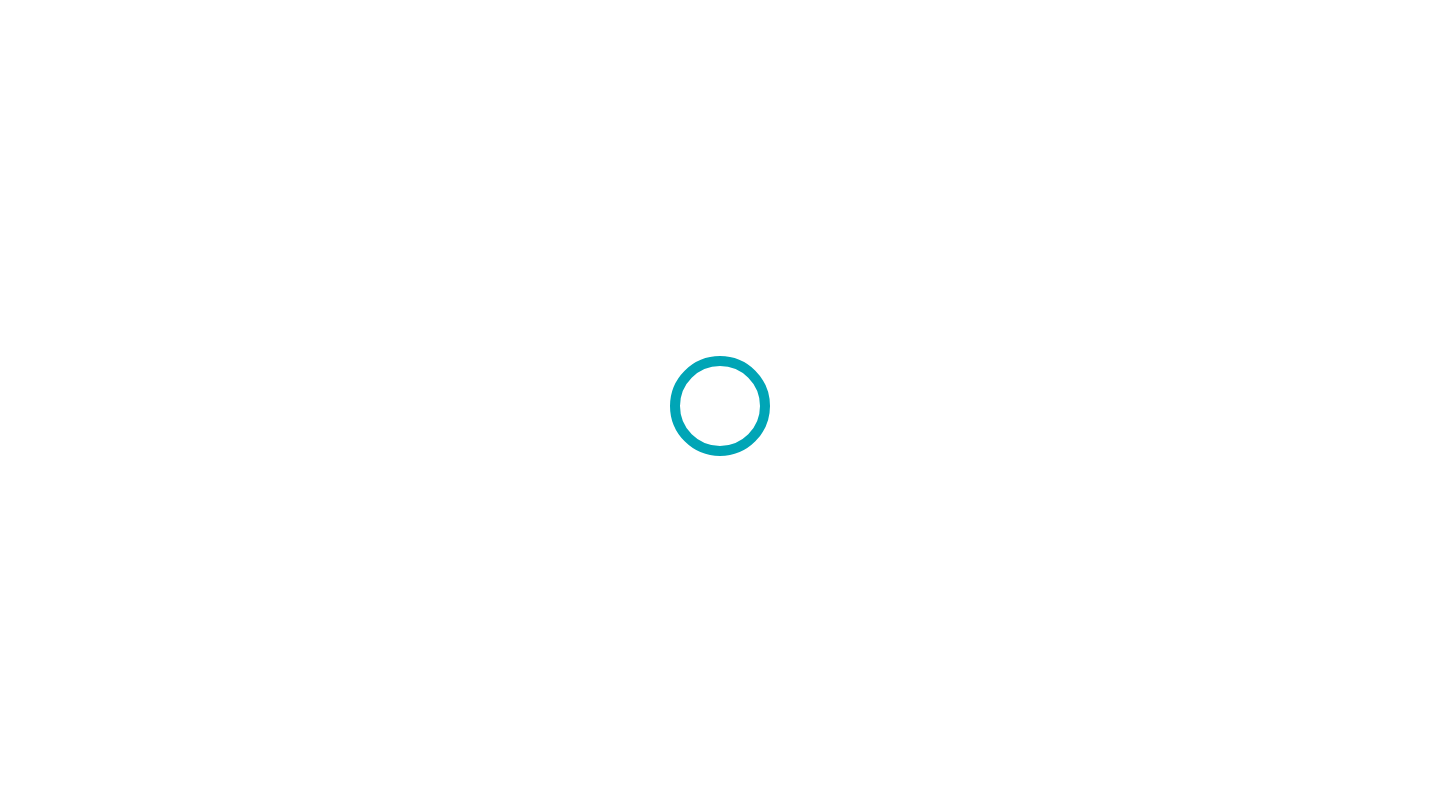 scroll, scrollTop: 0, scrollLeft: 0, axis: both 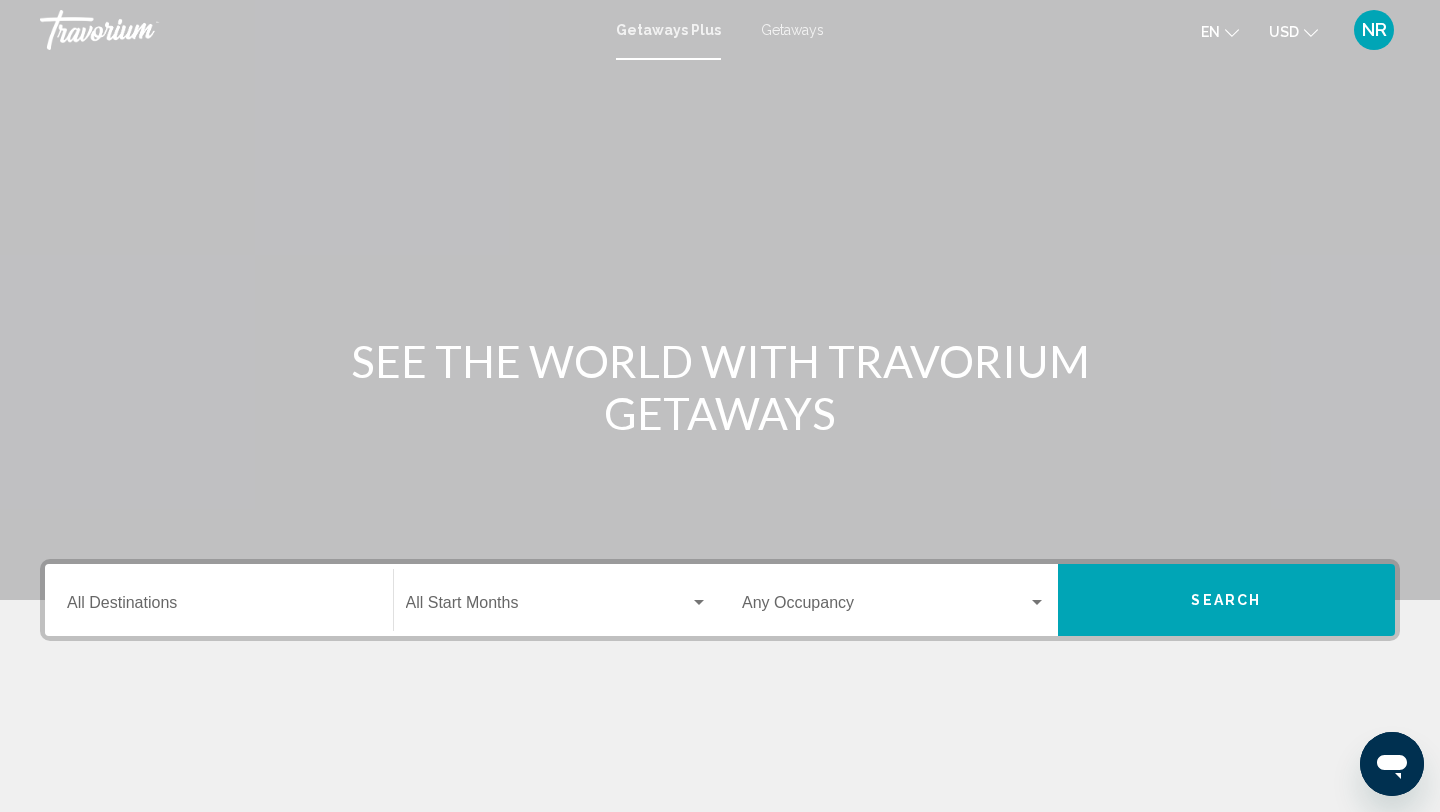 click on "Getaways" at bounding box center (792, 30) 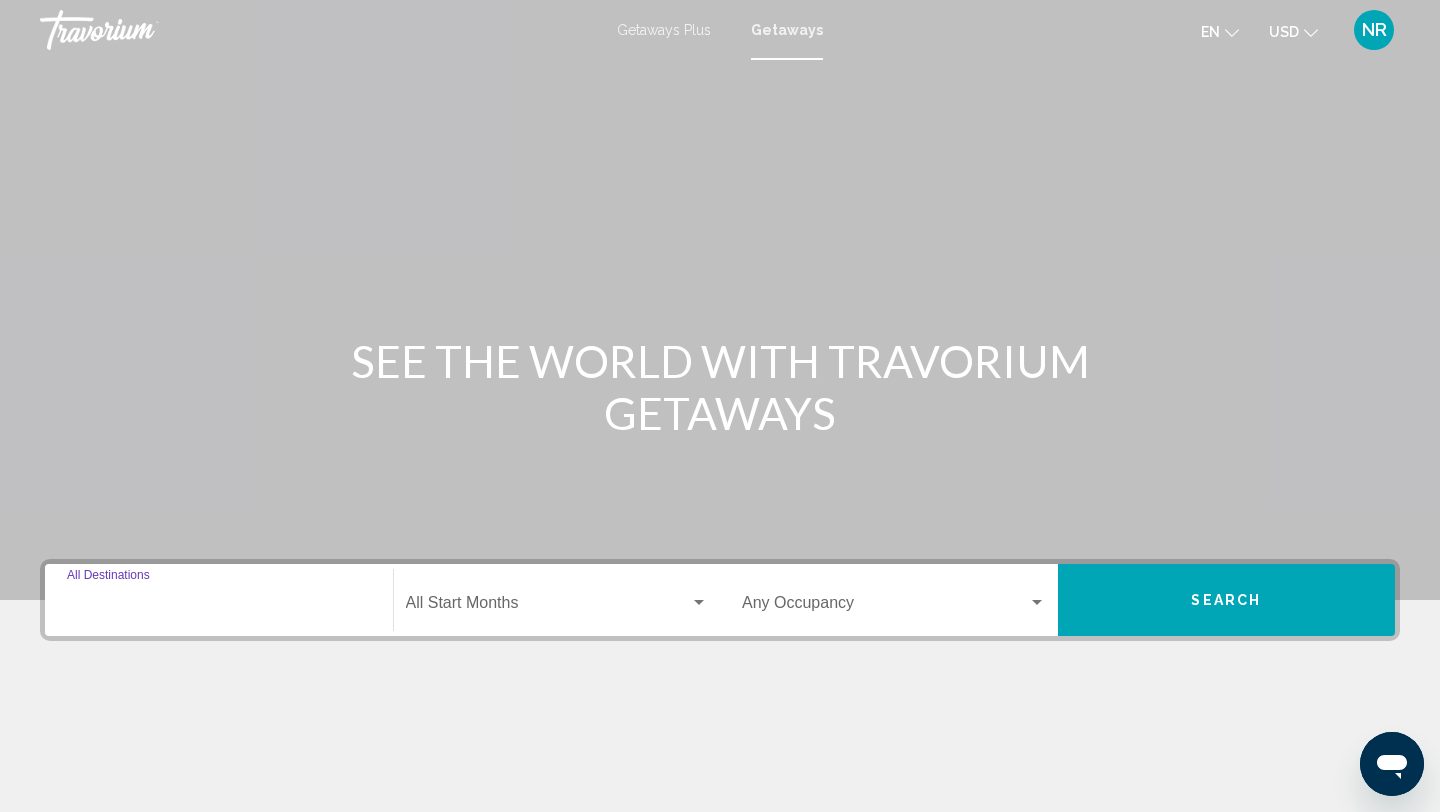 click on "Destination All Destinations" at bounding box center (219, 607) 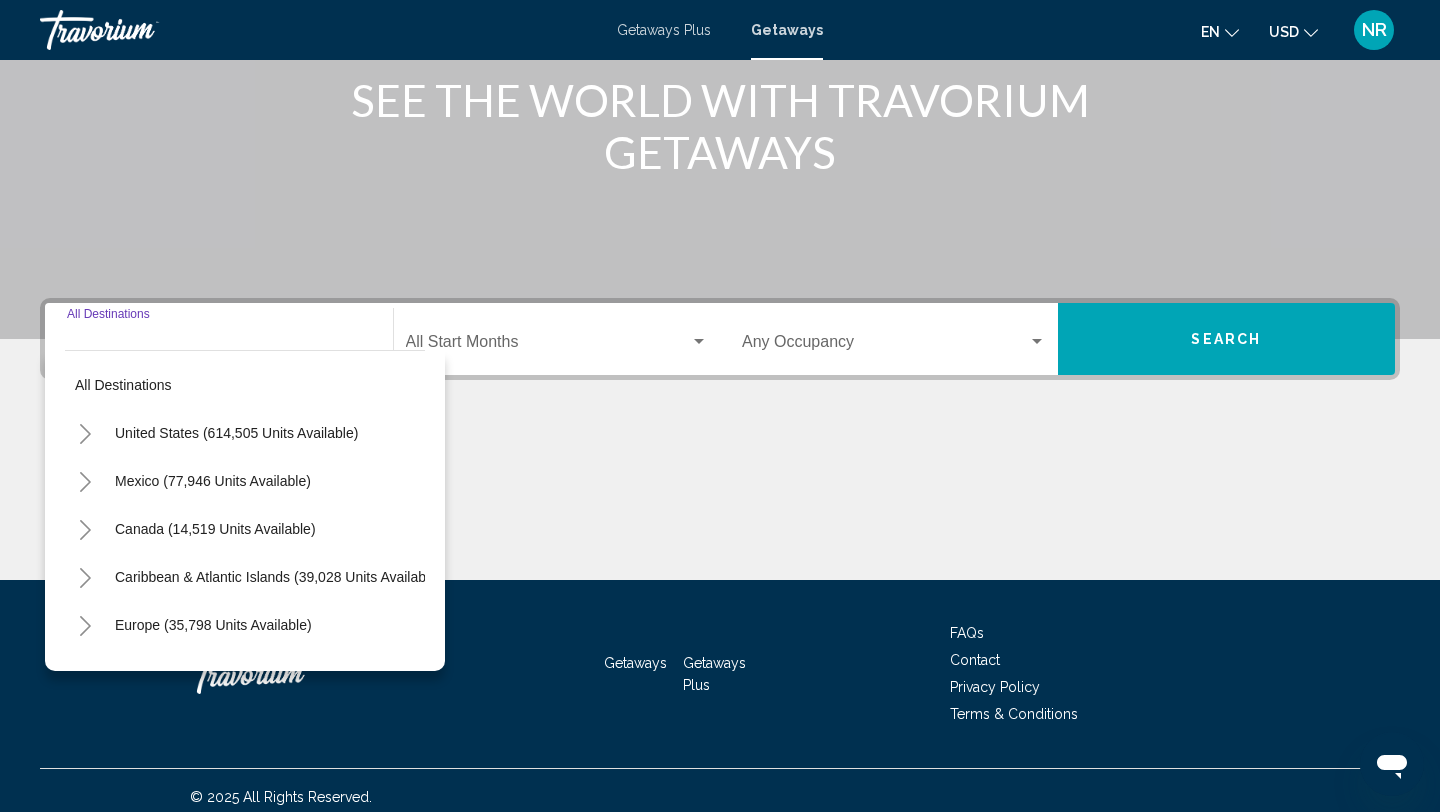 scroll, scrollTop: 274, scrollLeft: 0, axis: vertical 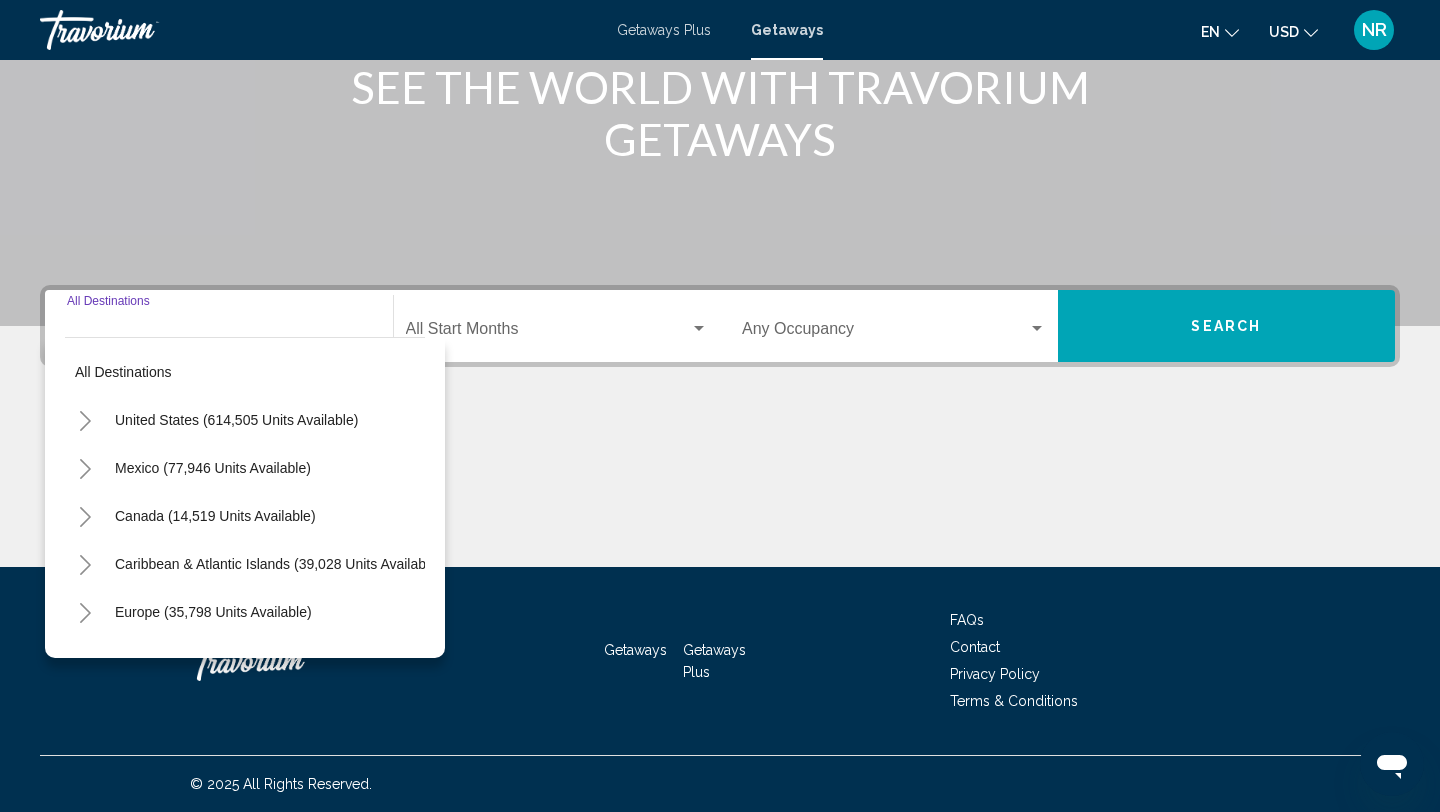 click 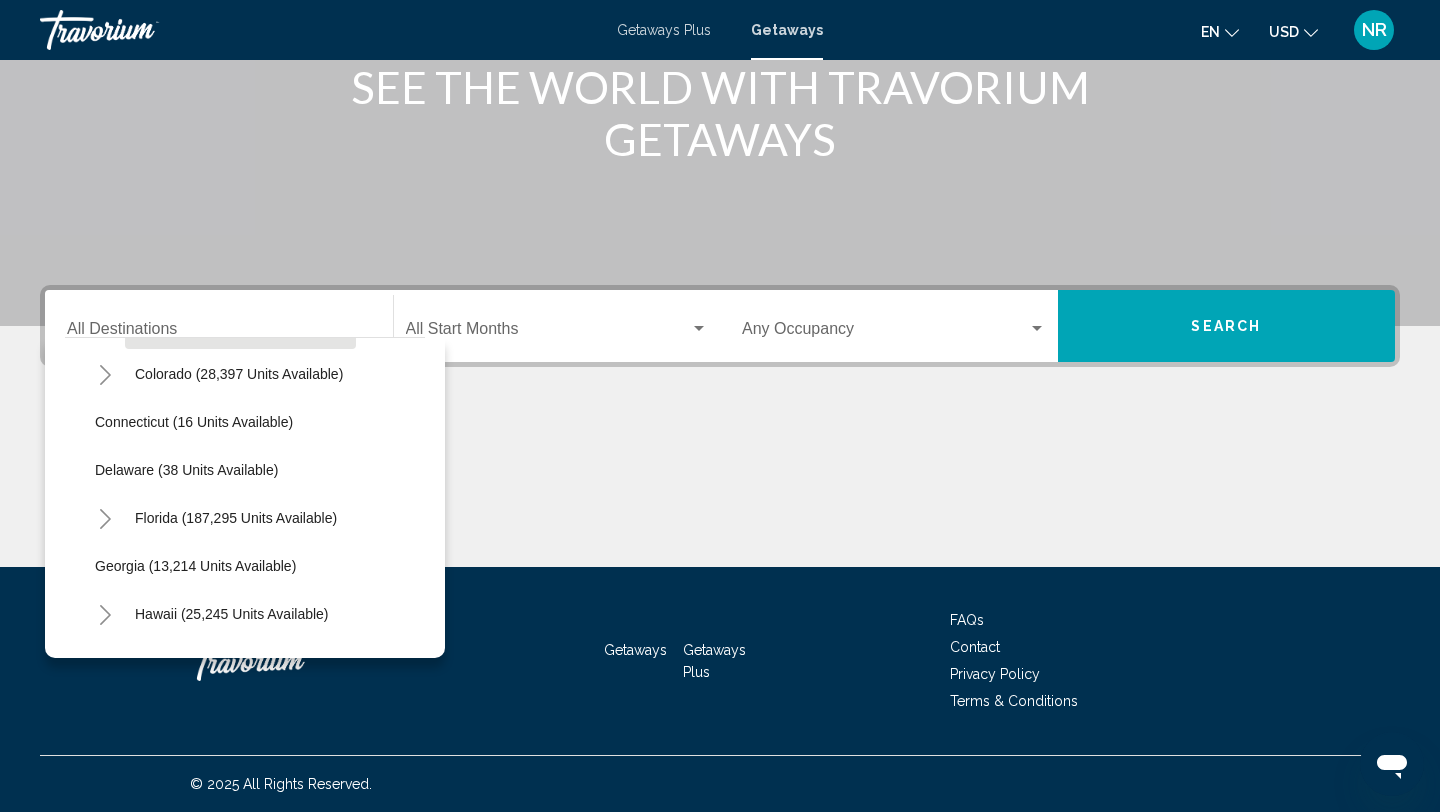 scroll, scrollTop: 289, scrollLeft: 0, axis: vertical 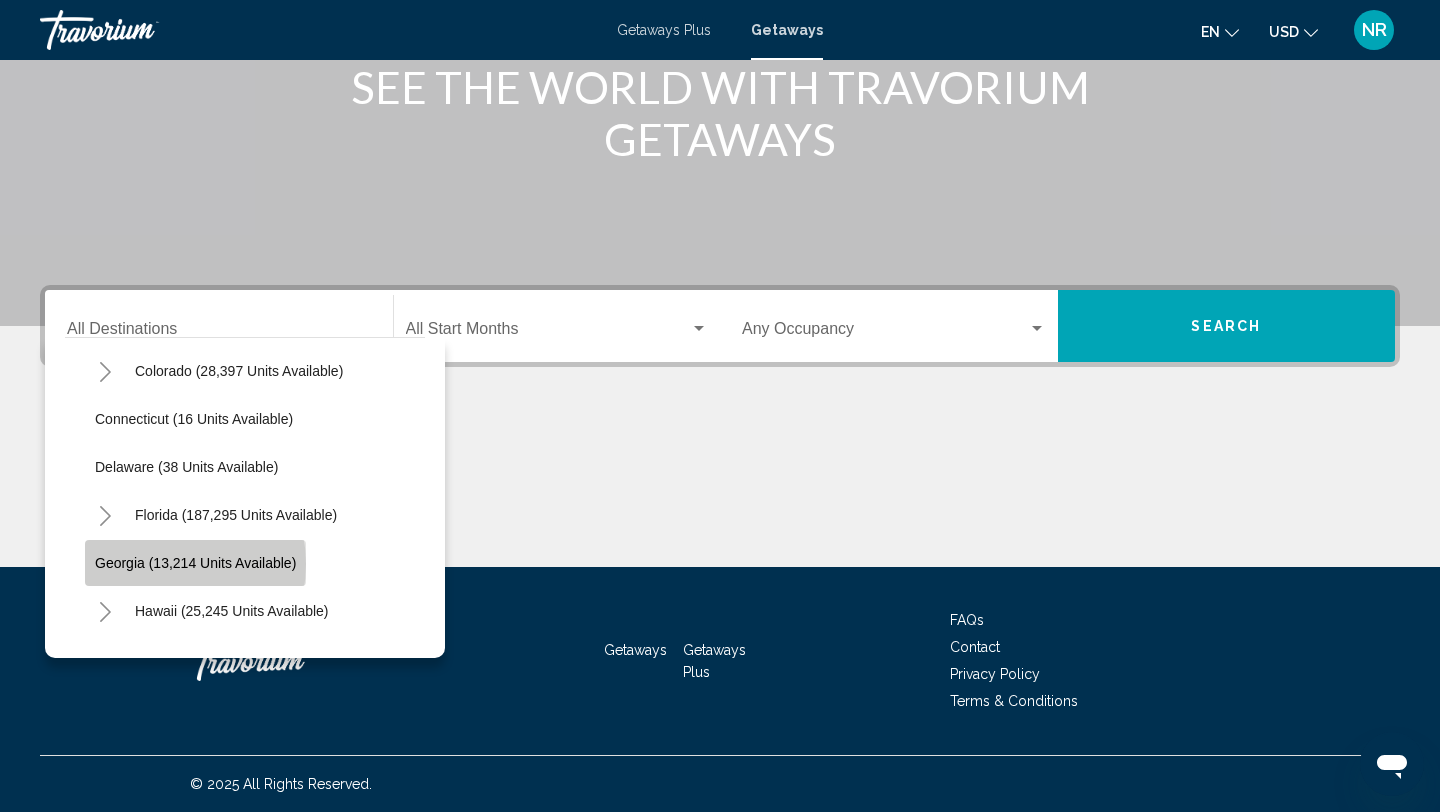 click on "Georgia (13,214 units available)" 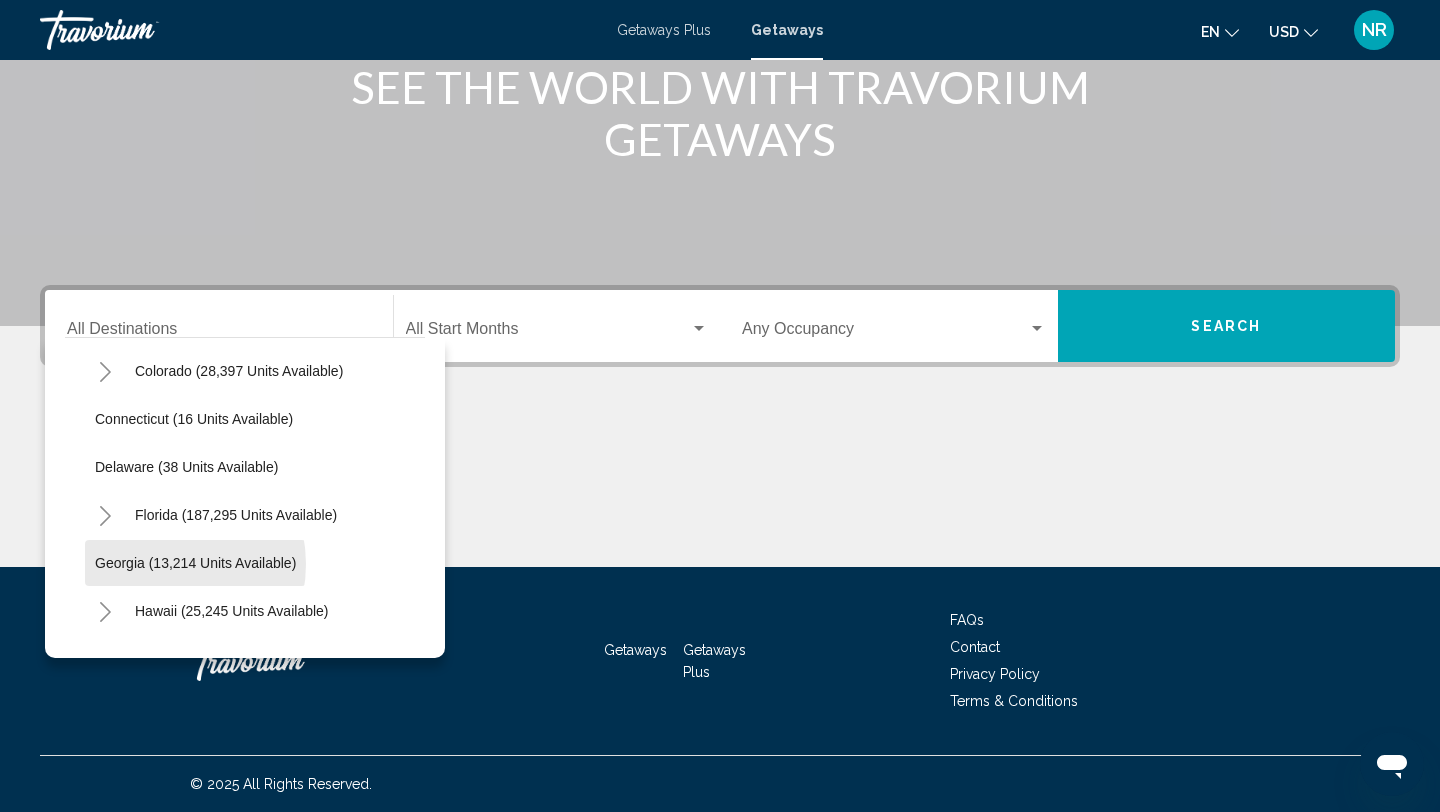 type on "**********" 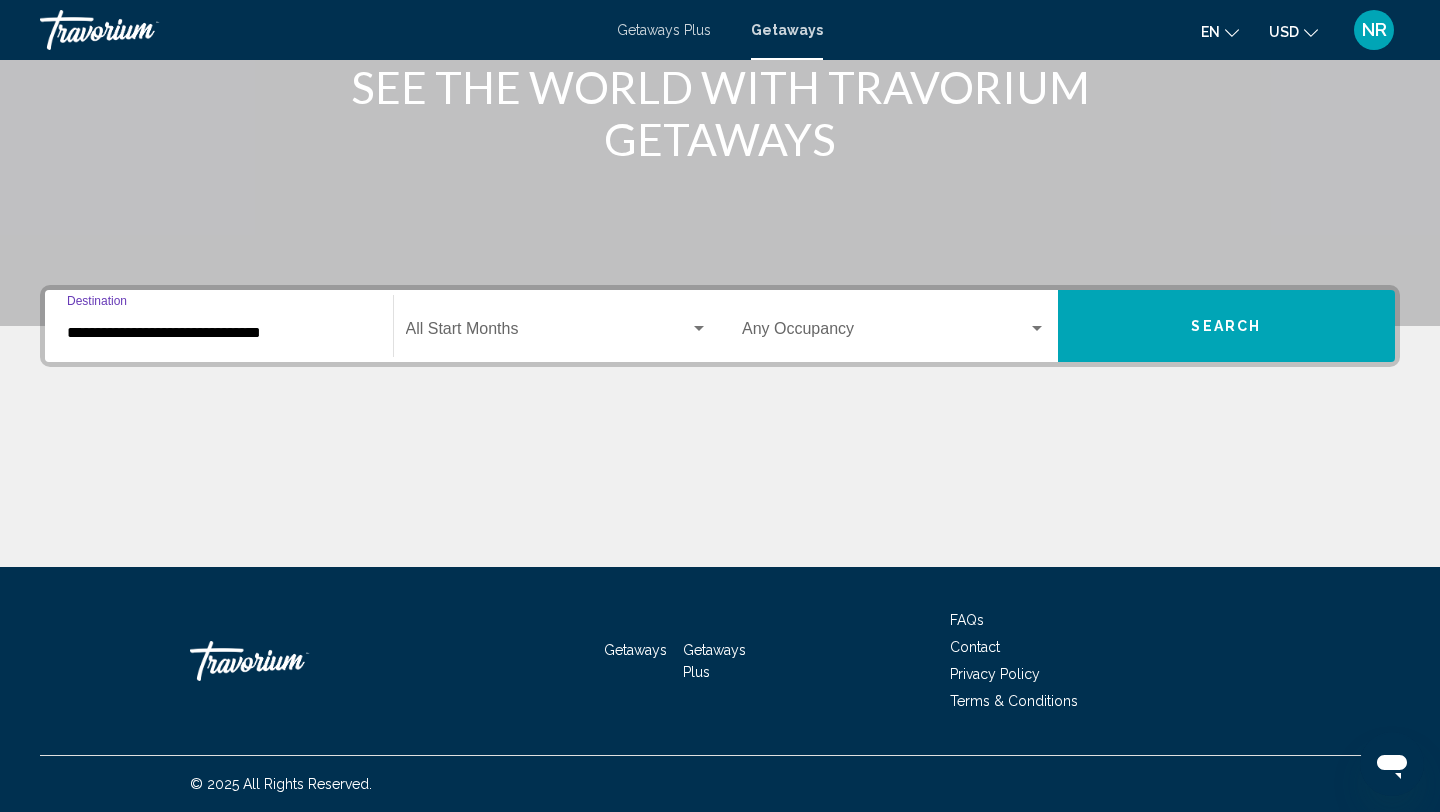 click on "Search" at bounding box center [1227, 326] 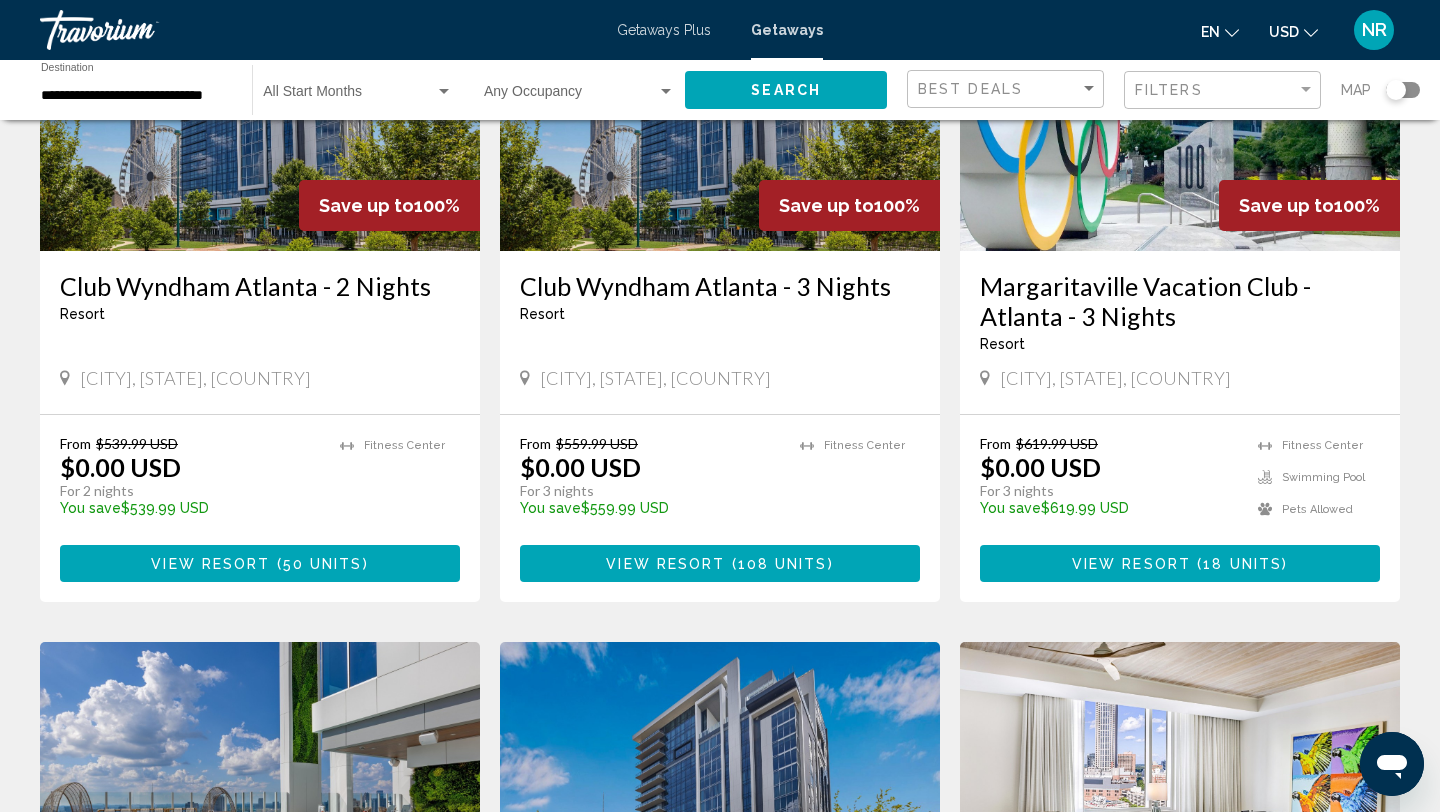 scroll, scrollTop: 0, scrollLeft: 0, axis: both 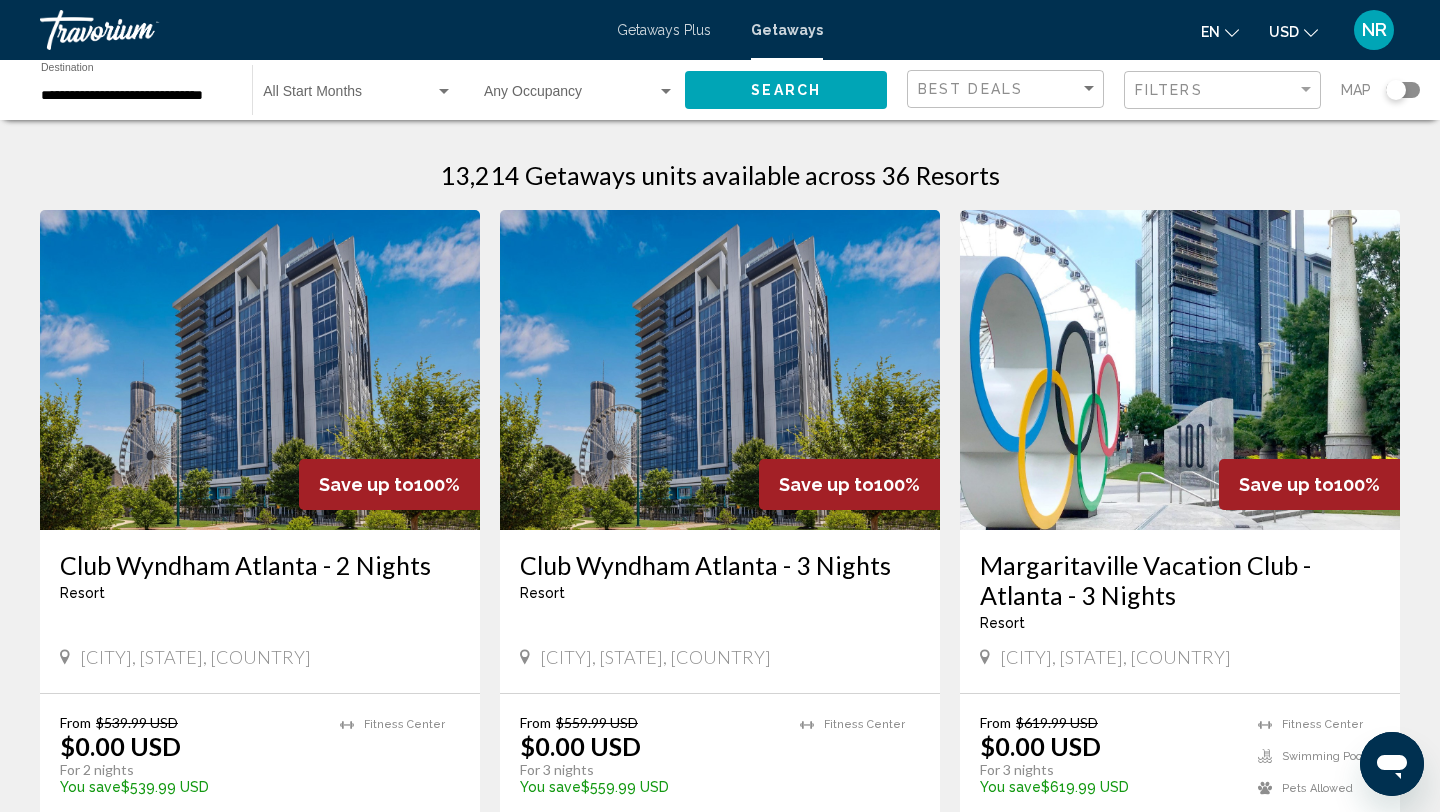click on "**********" at bounding box center [136, 96] 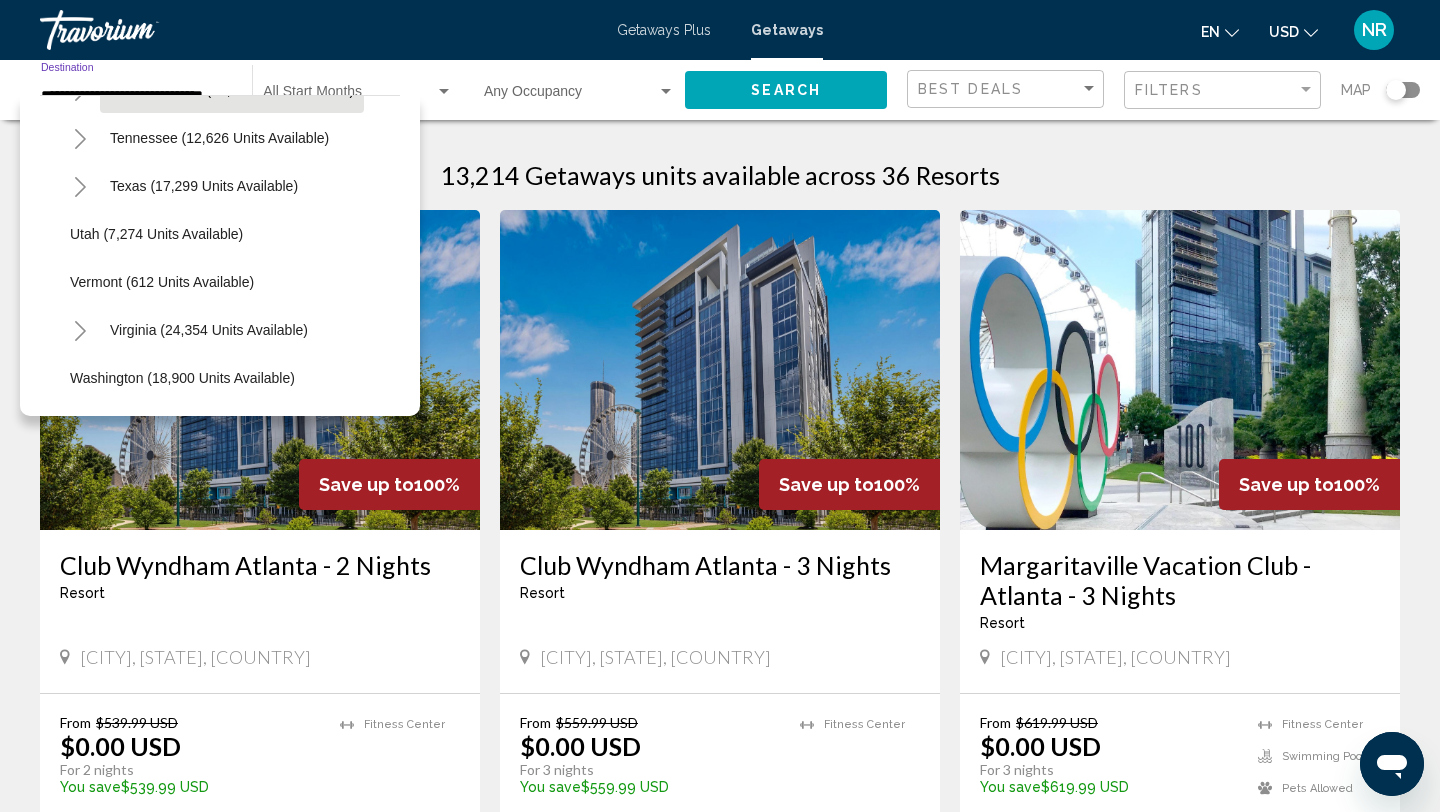scroll, scrollTop: 1806, scrollLeft: 0, axis: vertical 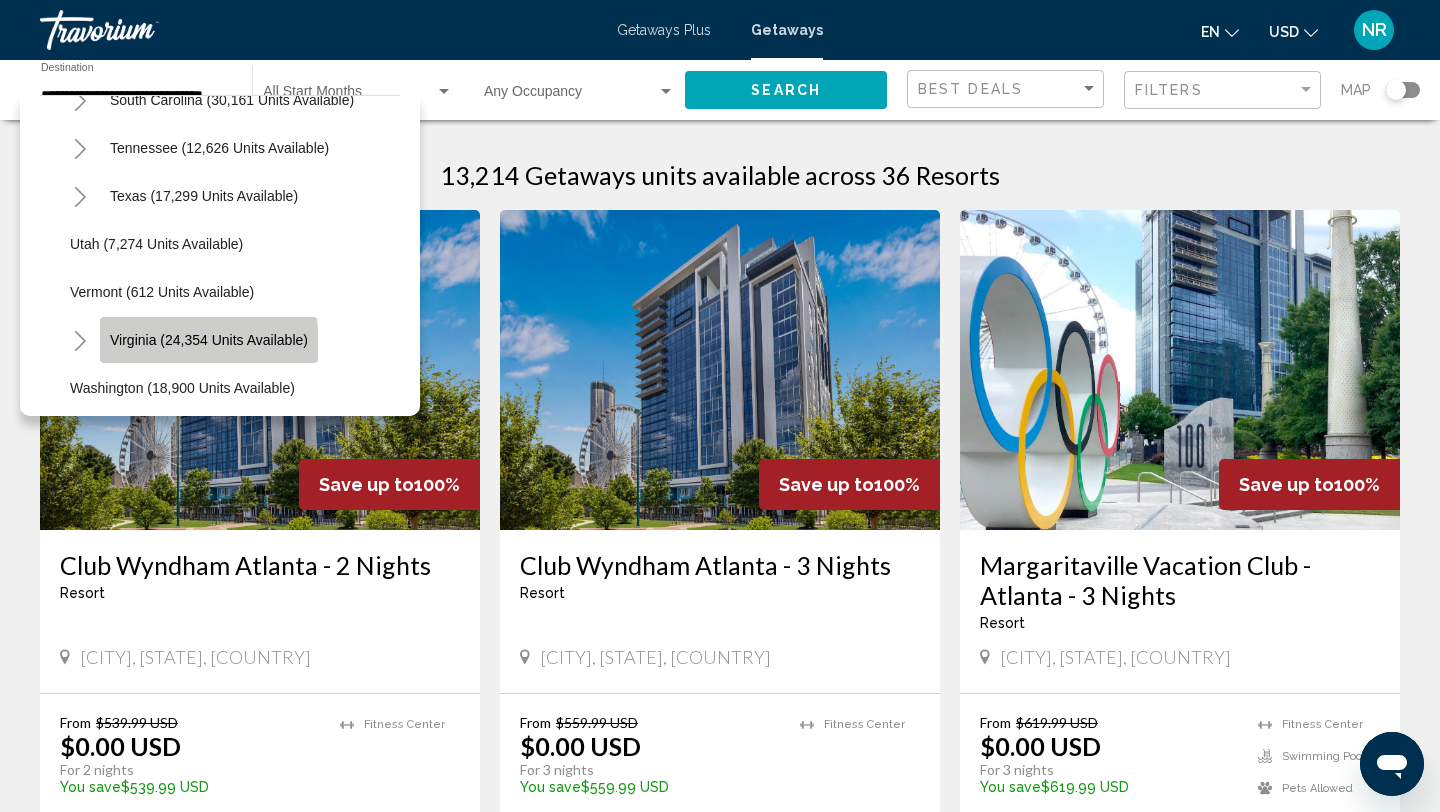 click on "Virginia (24,354 units available)" 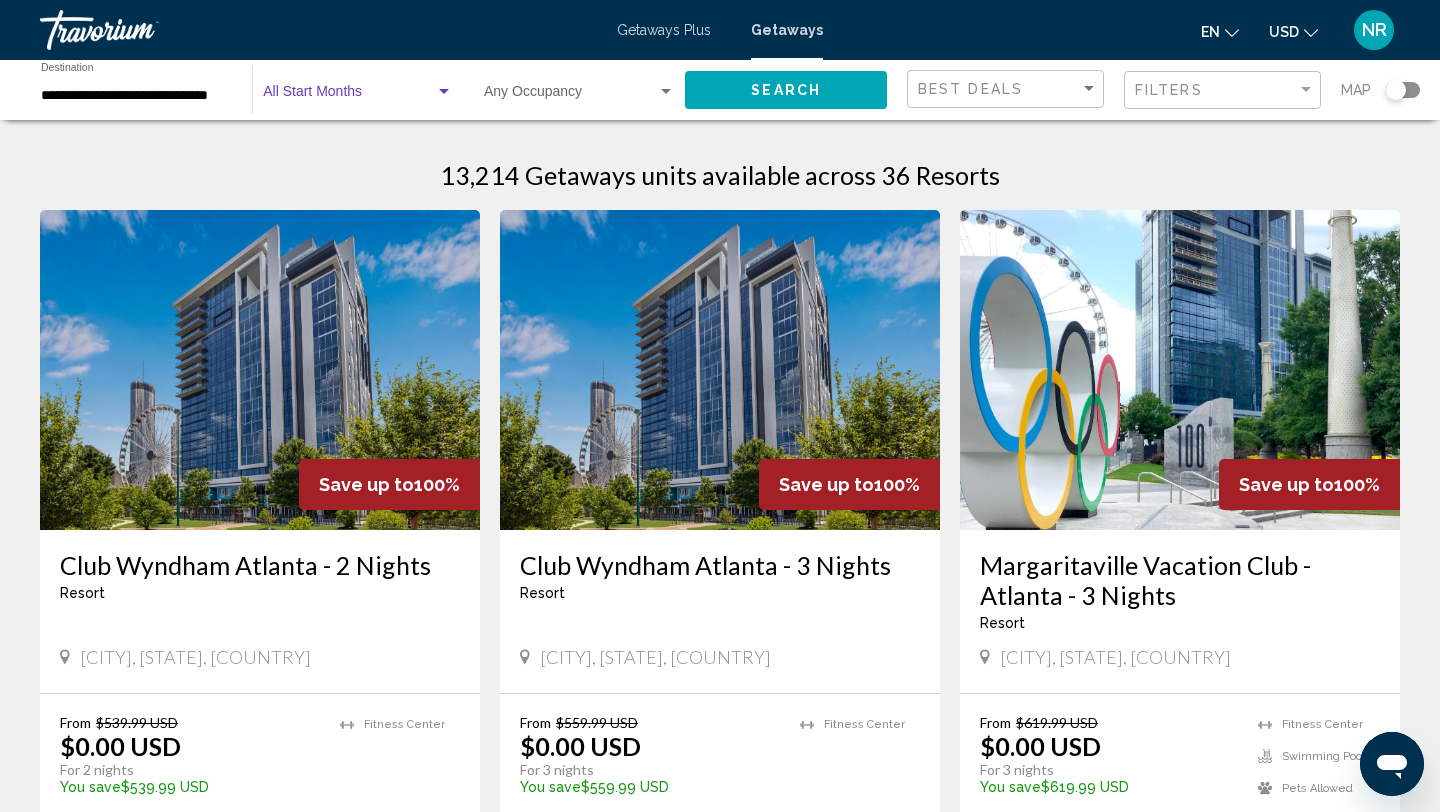click at bounding box center [349, 96] 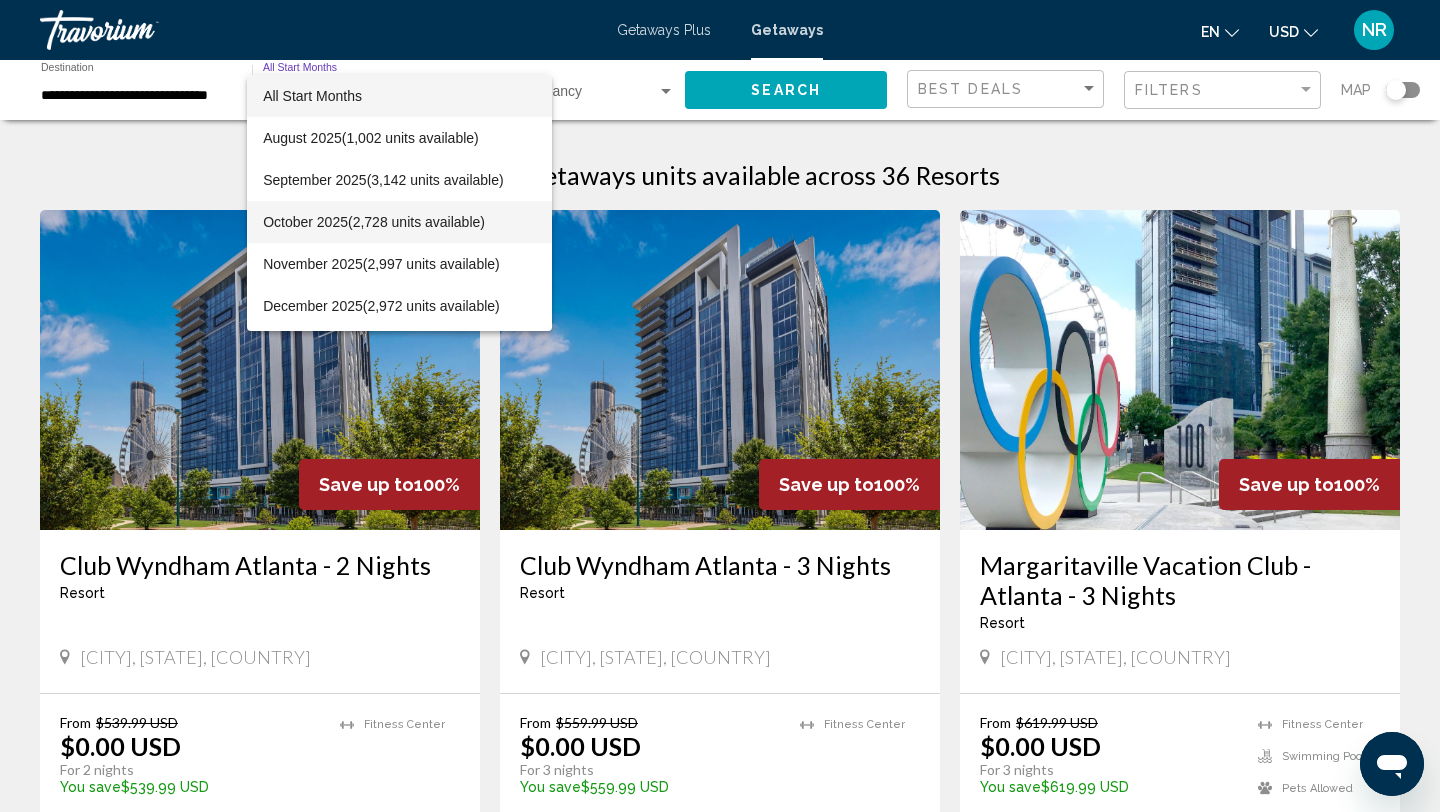 click on "[MONTH] [YEAR] ([COUNT] units available)" at bounding box center [399, 222] 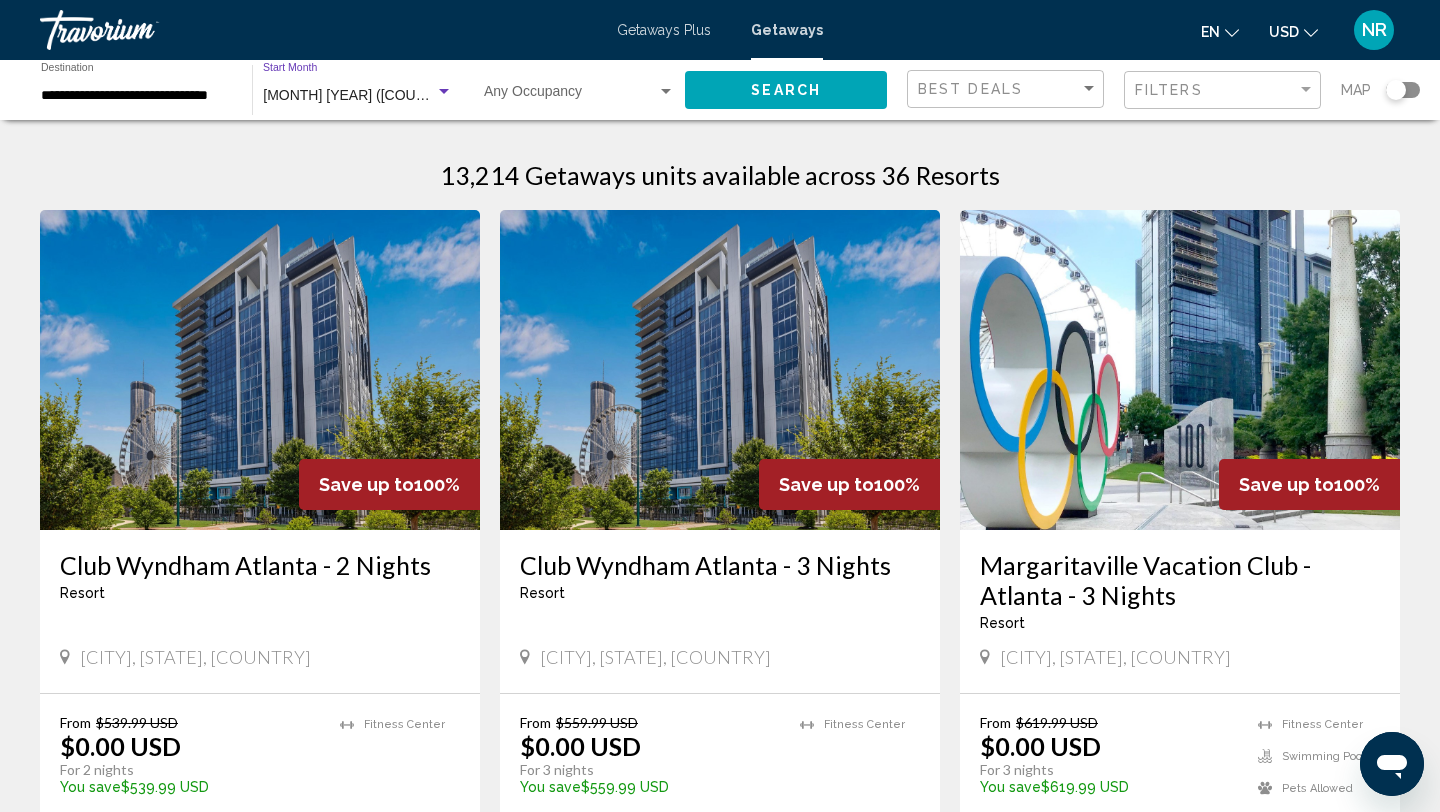 click on "Search" 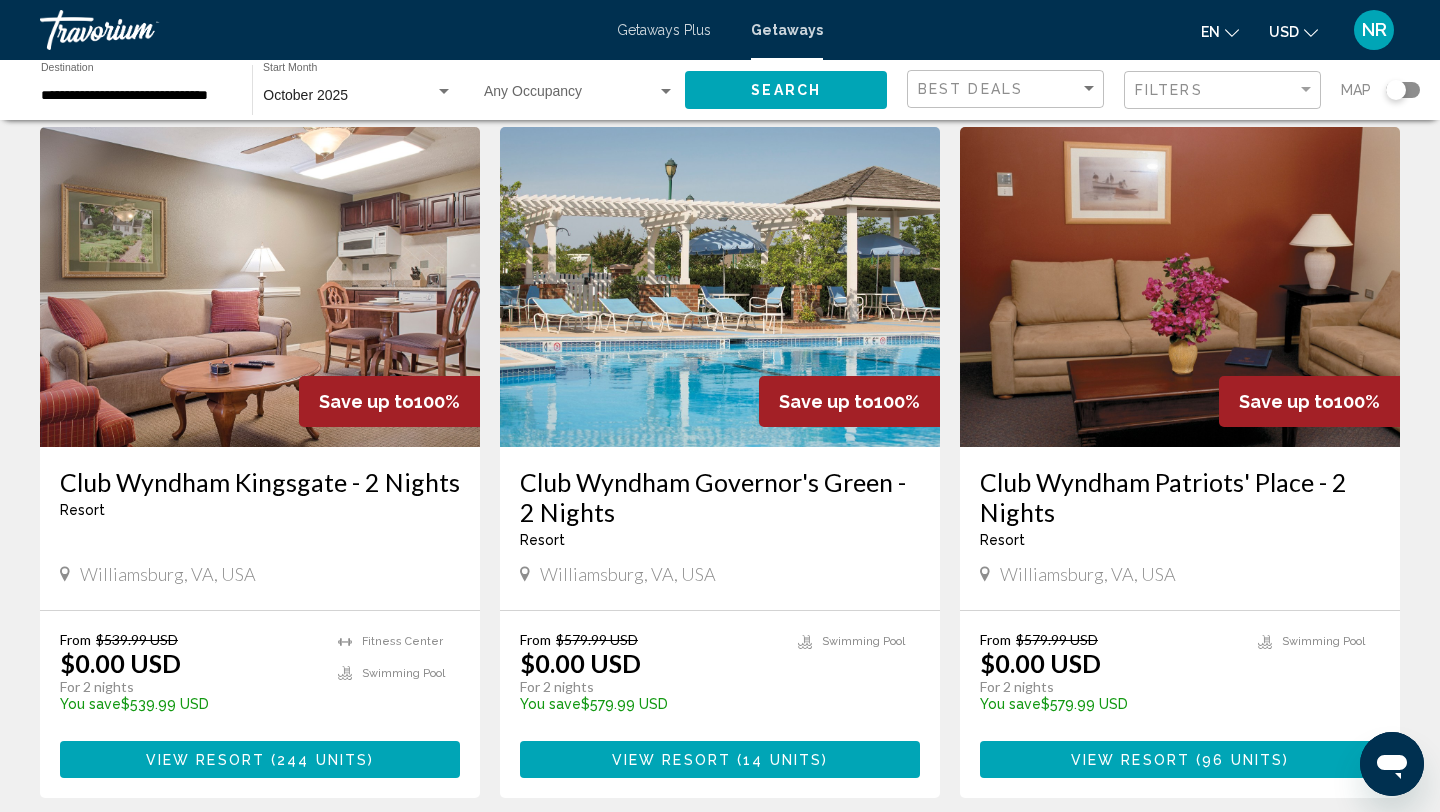 scroll, scrollTop: 88, scrollLeft: 0, axis: vertical 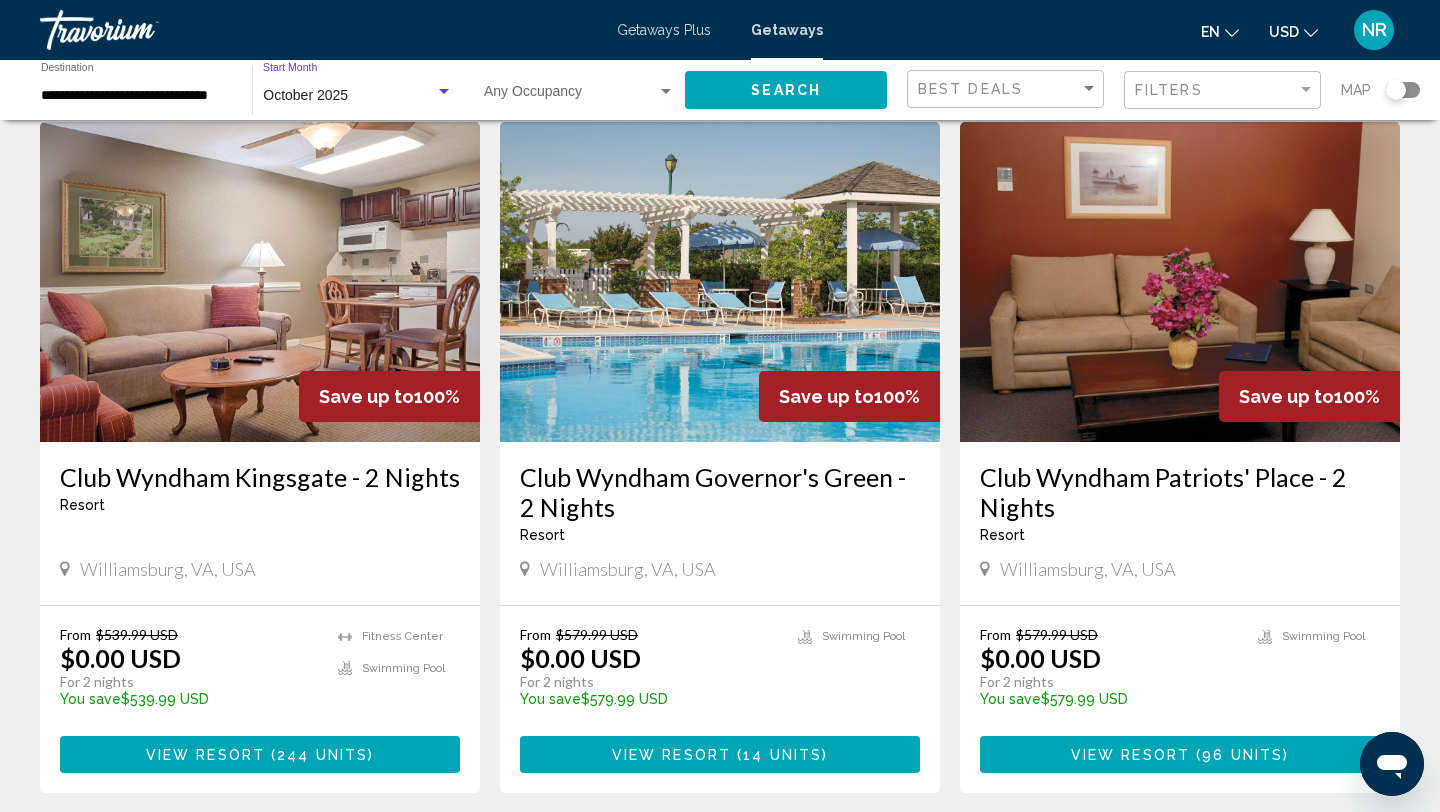 click on "October 2025" at bounding box center (305, 95) 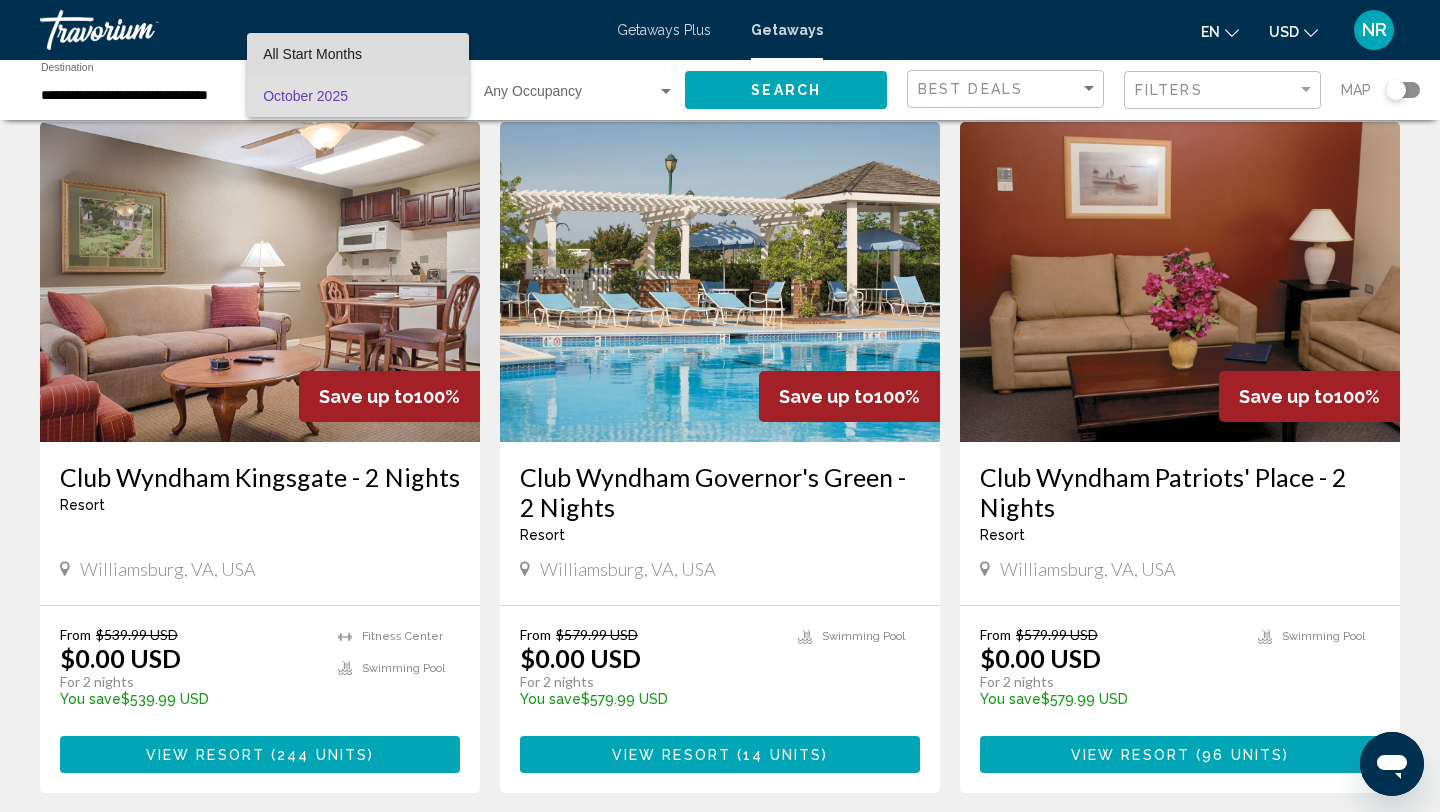 click on "All Start Months" at bounding box center (312, 54) 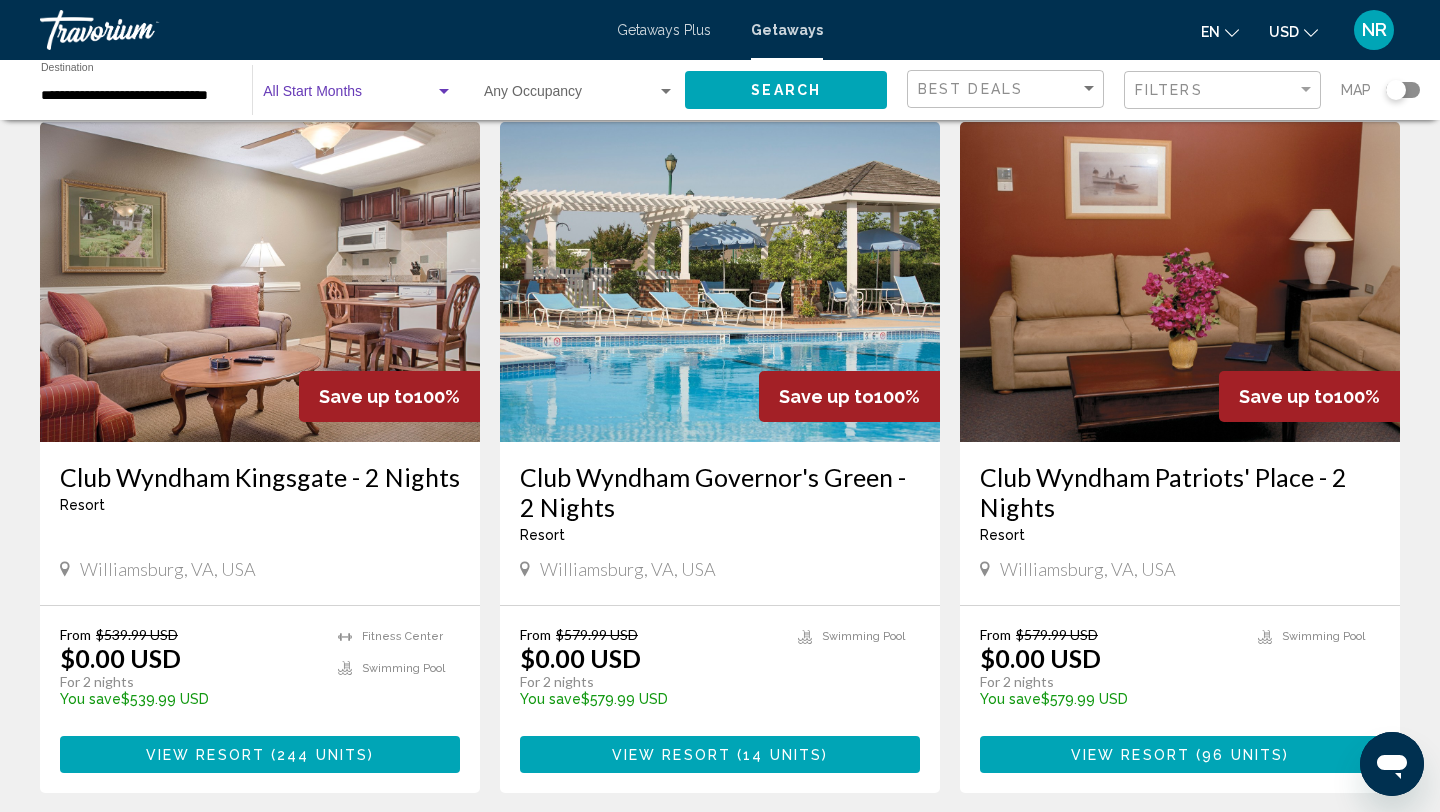 click at bounding box center (444, 91) 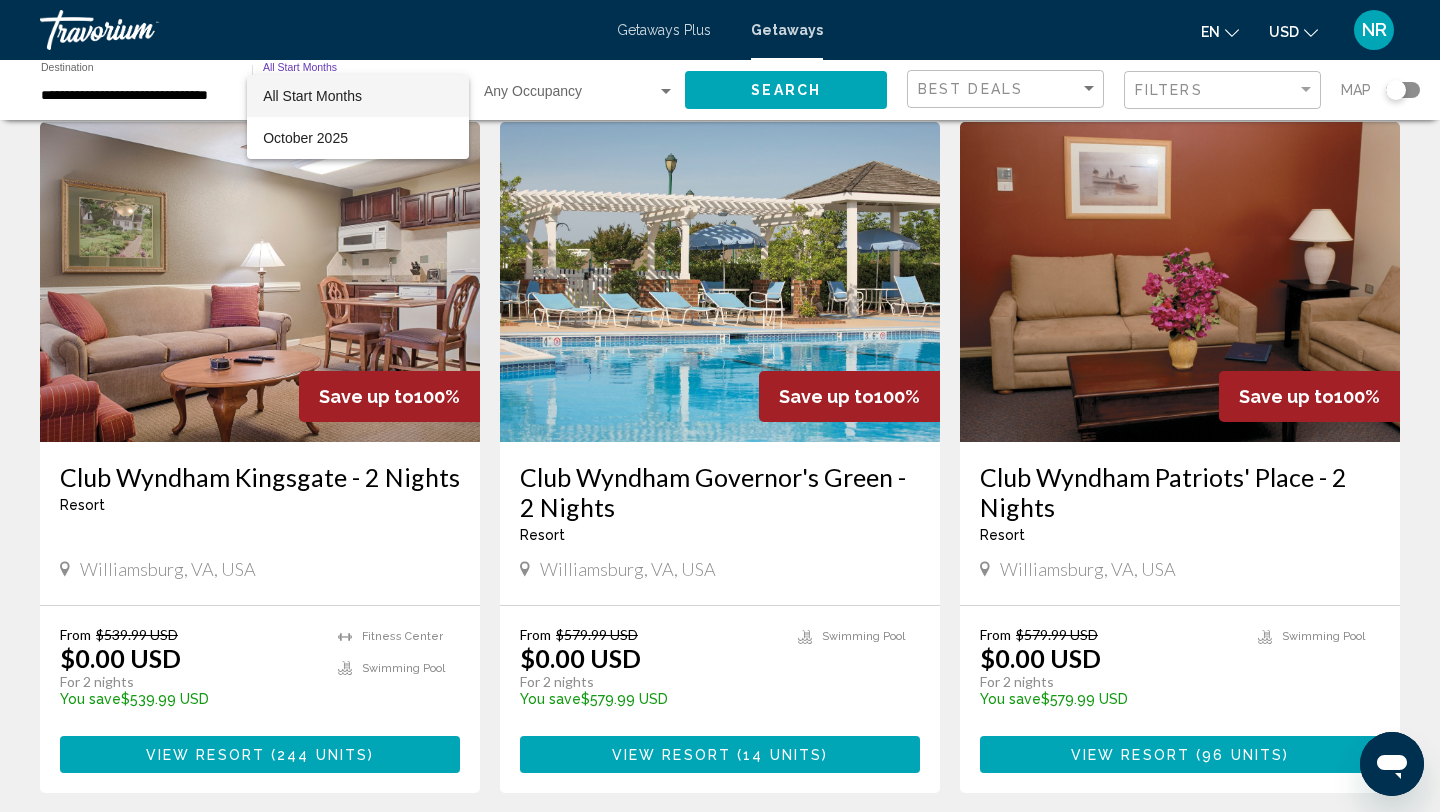 click at bounding box center (720, 406) 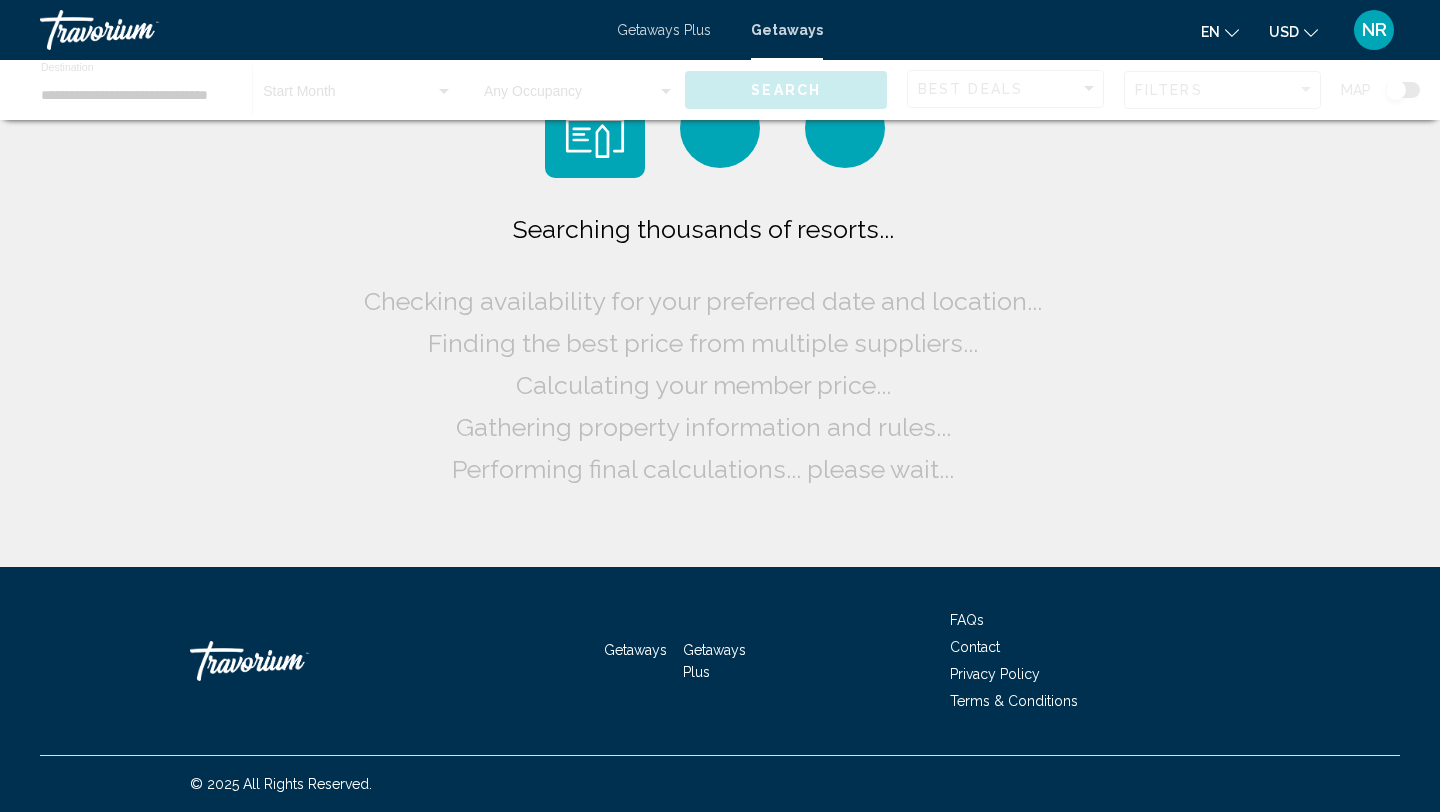 scroll, scrollTop: 0, scrollLeft: 0, axis: both 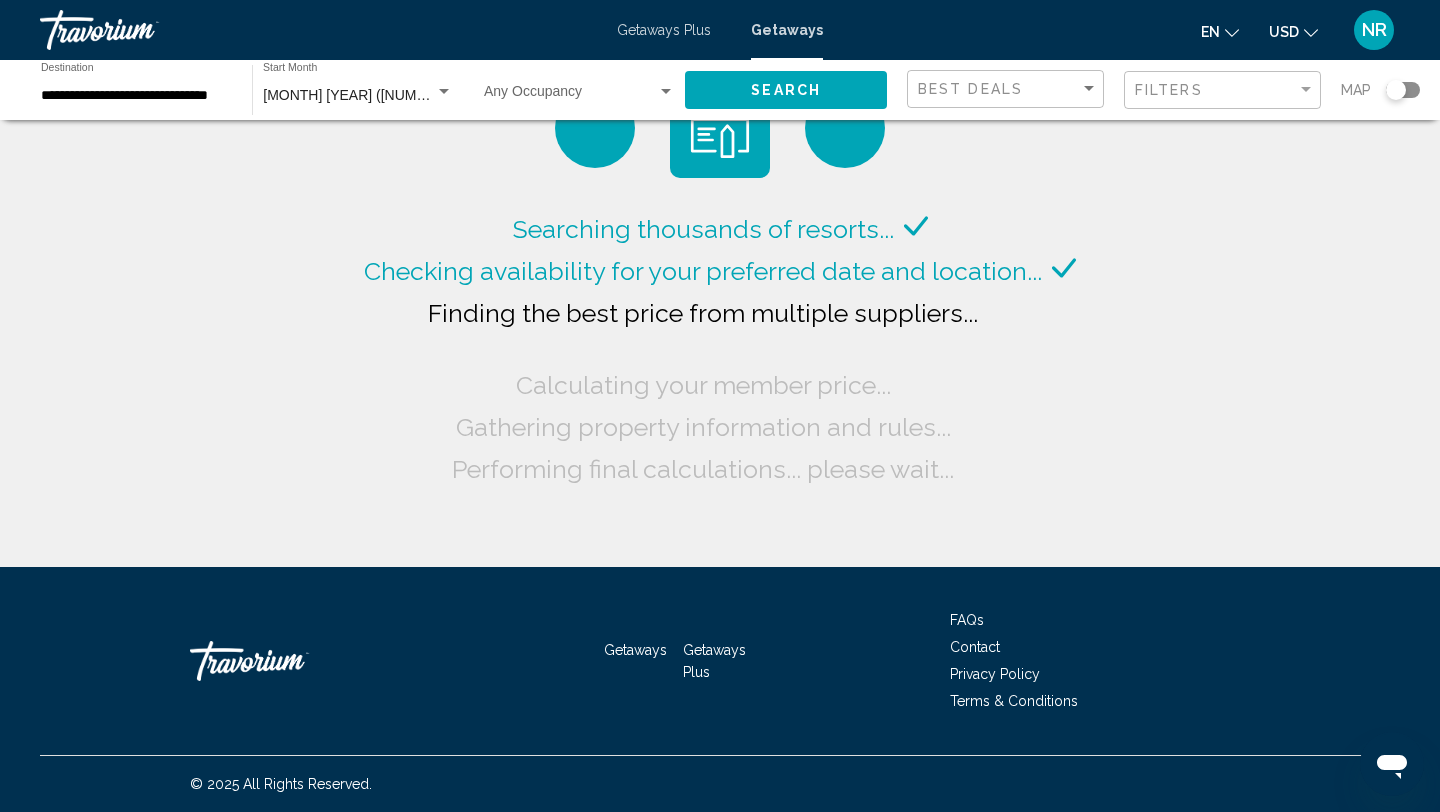 click at bounding box center [444, 91] 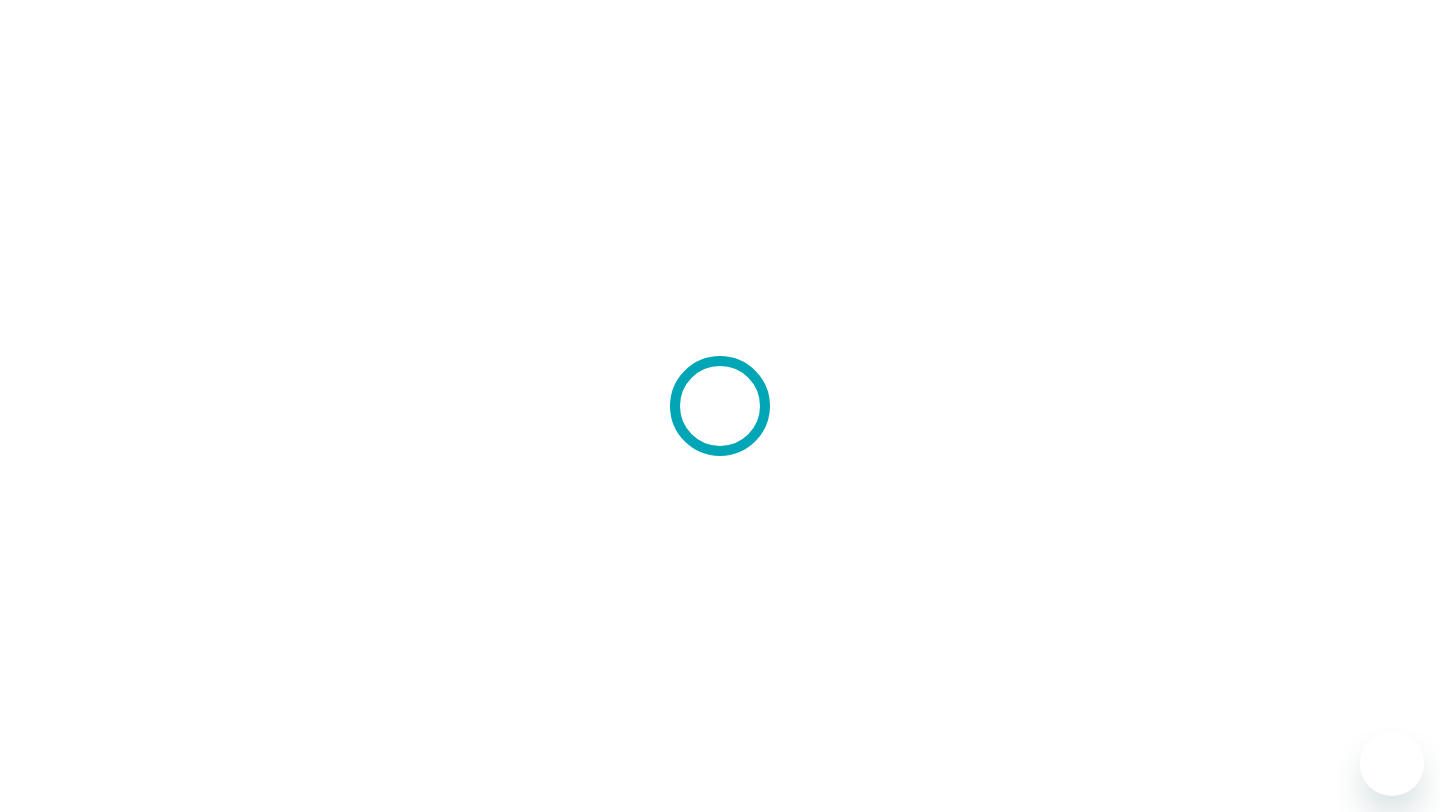 scroll, scrollTop: 0, scrollLeft: 0, axis: both 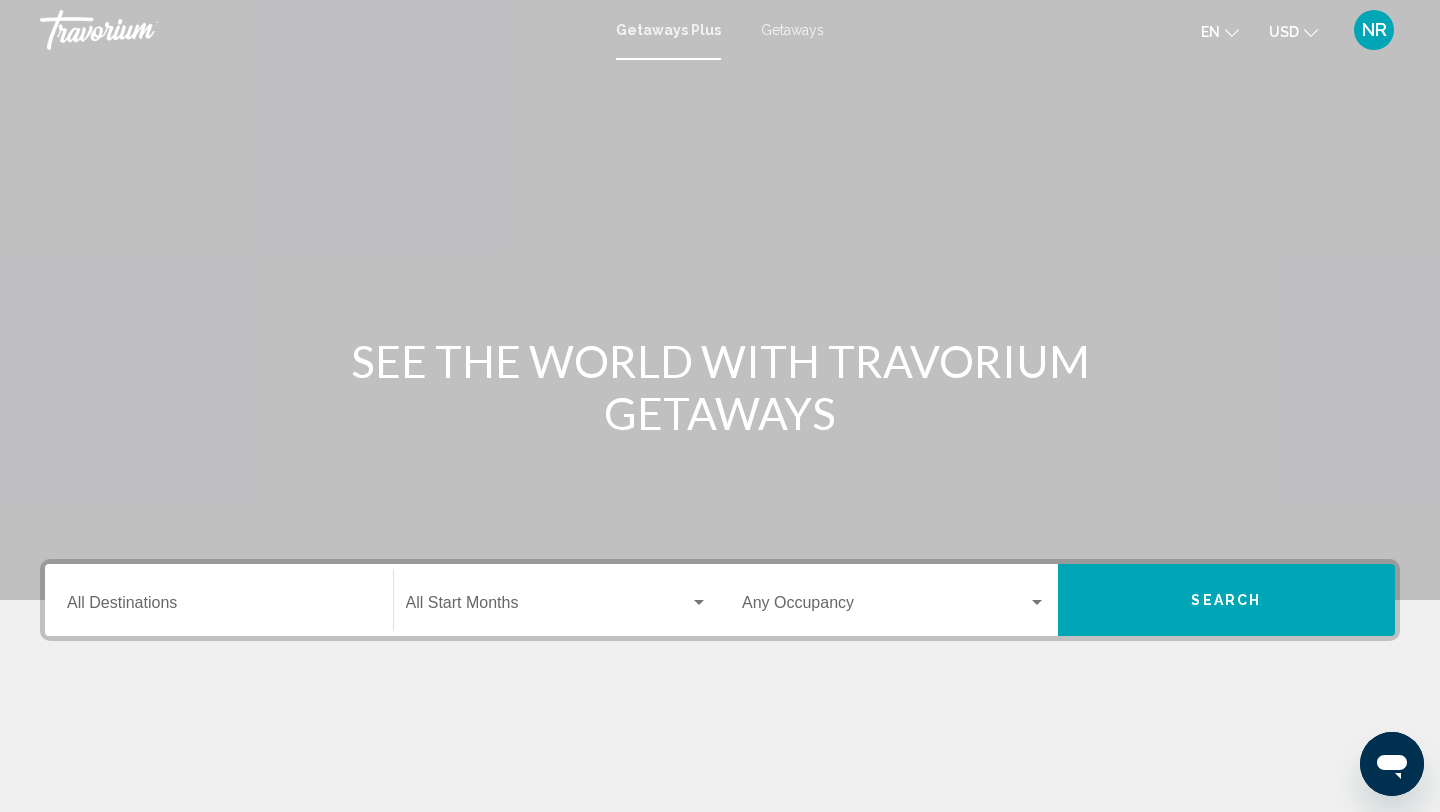 click on "Getaways" at bounding box center (792, 30) 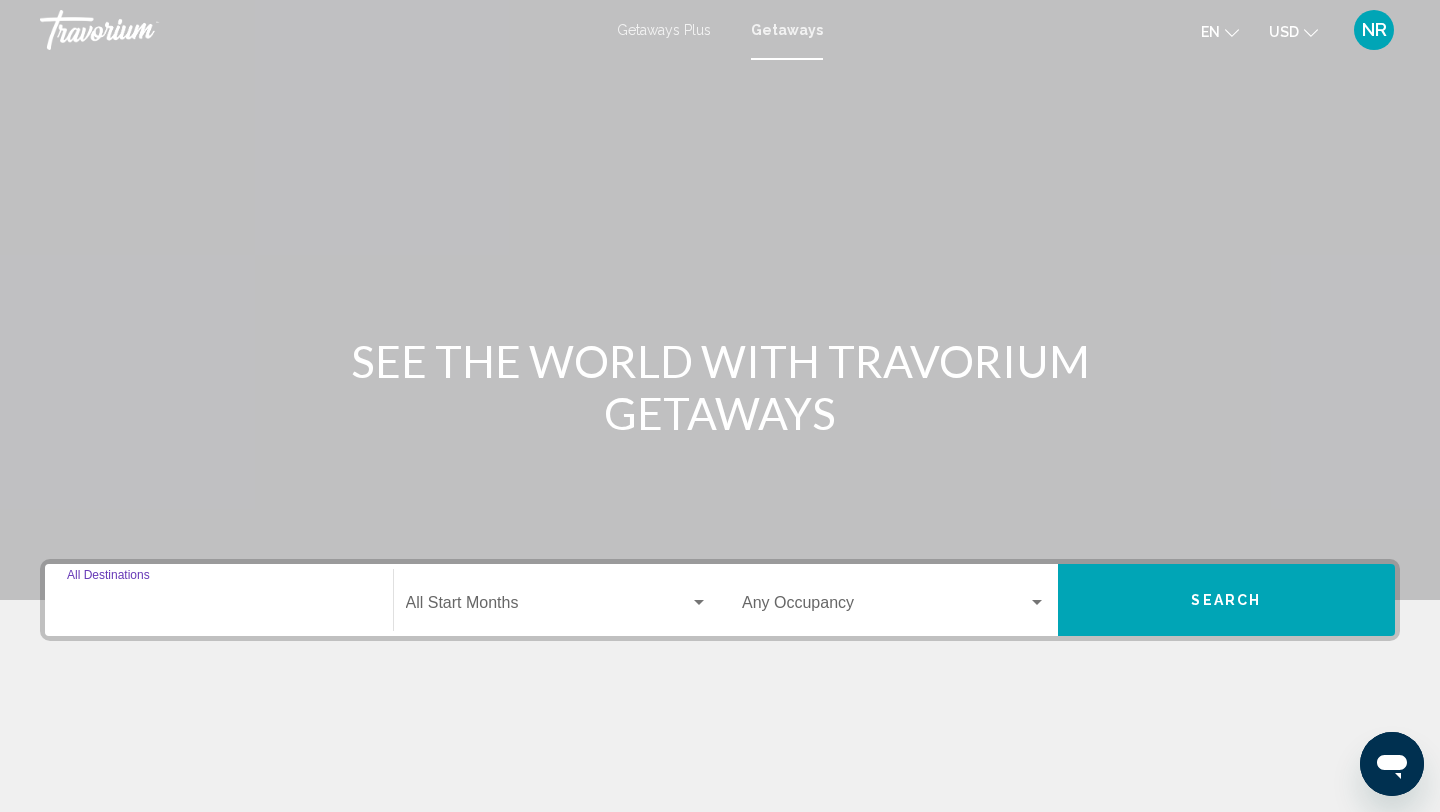 click on "Destination All Destinations" at bounding box center (219, 607) 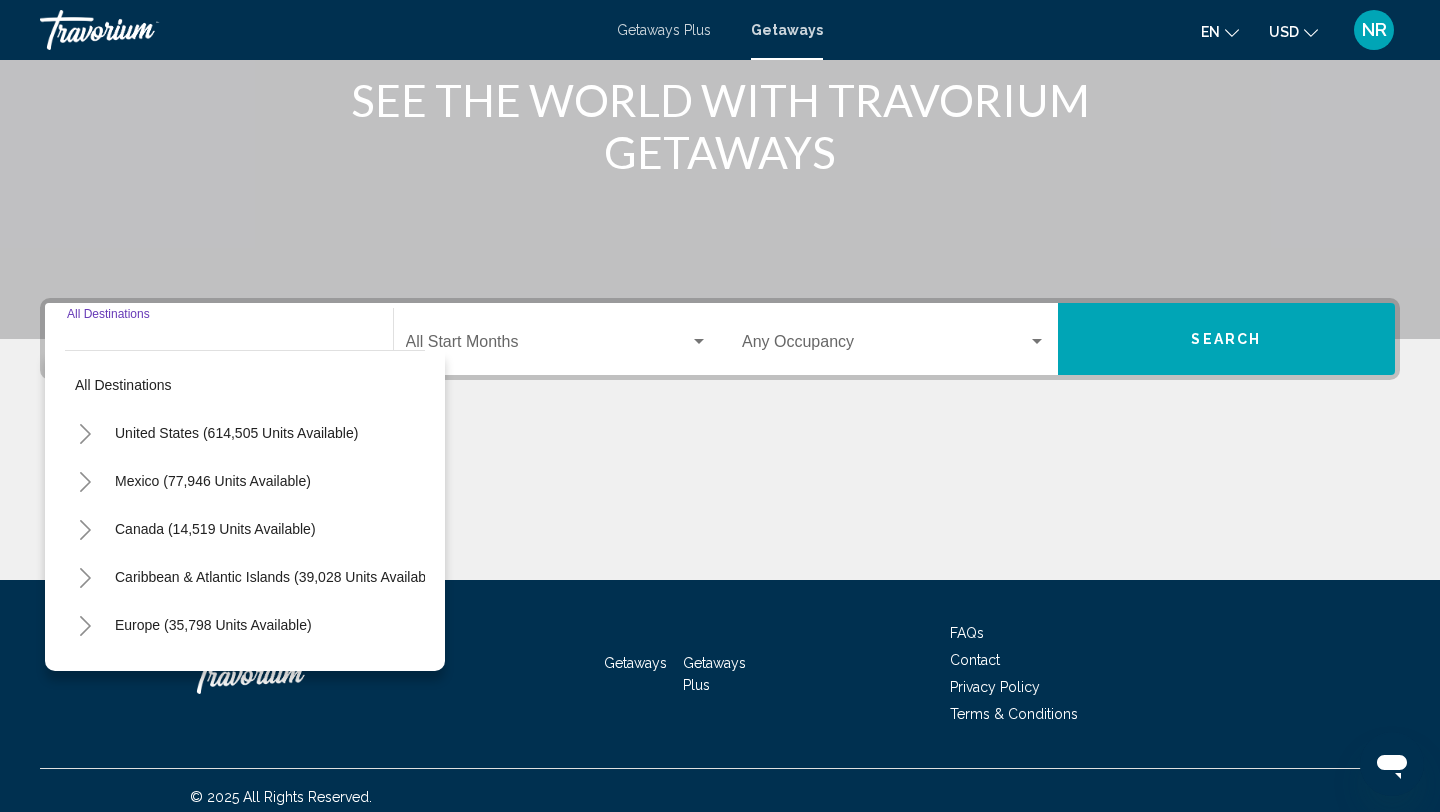 scroll, scrollTop: 274, scrollLeft: 0, axis: vertical 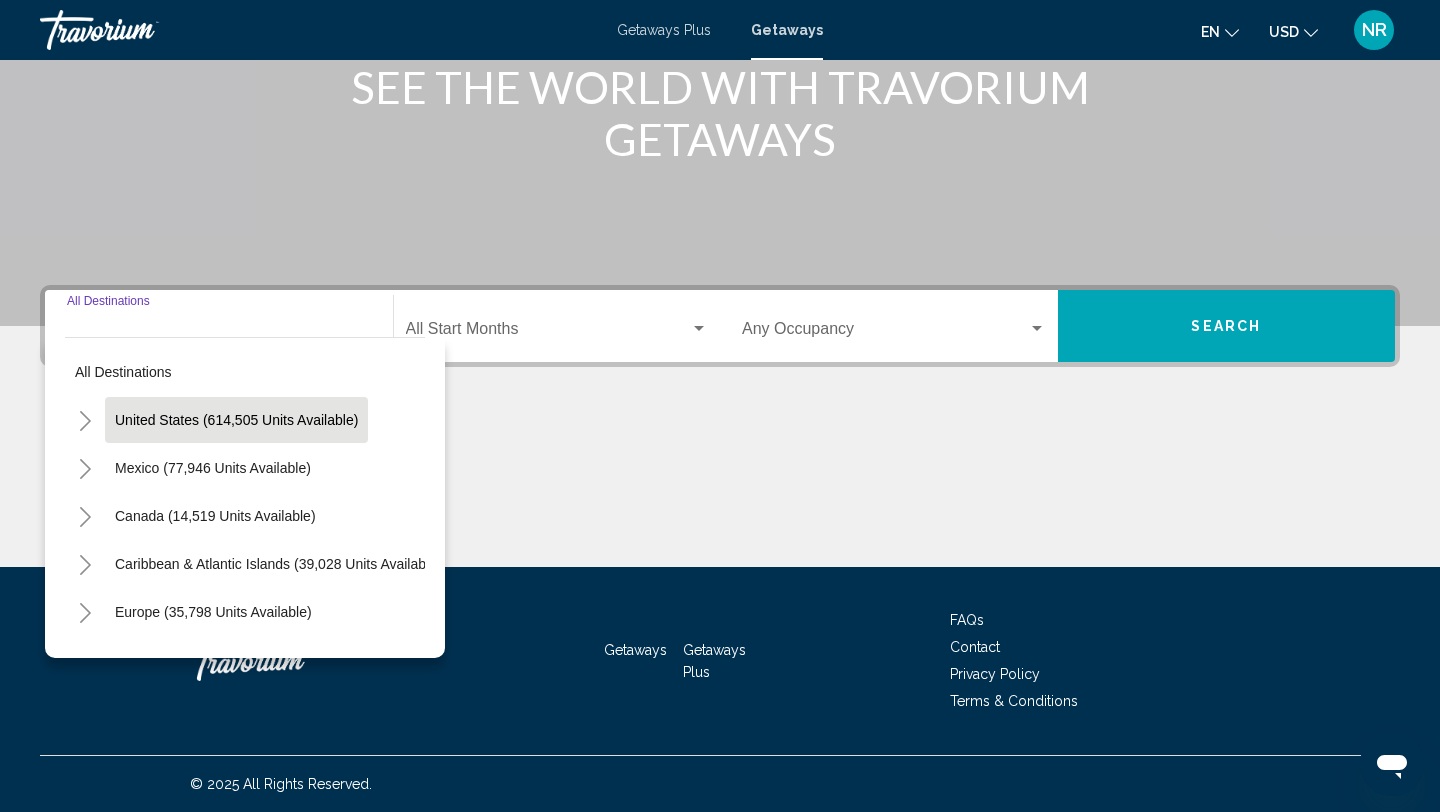 click on "United States (614,505 units available)" at bounding box center (213, 468) 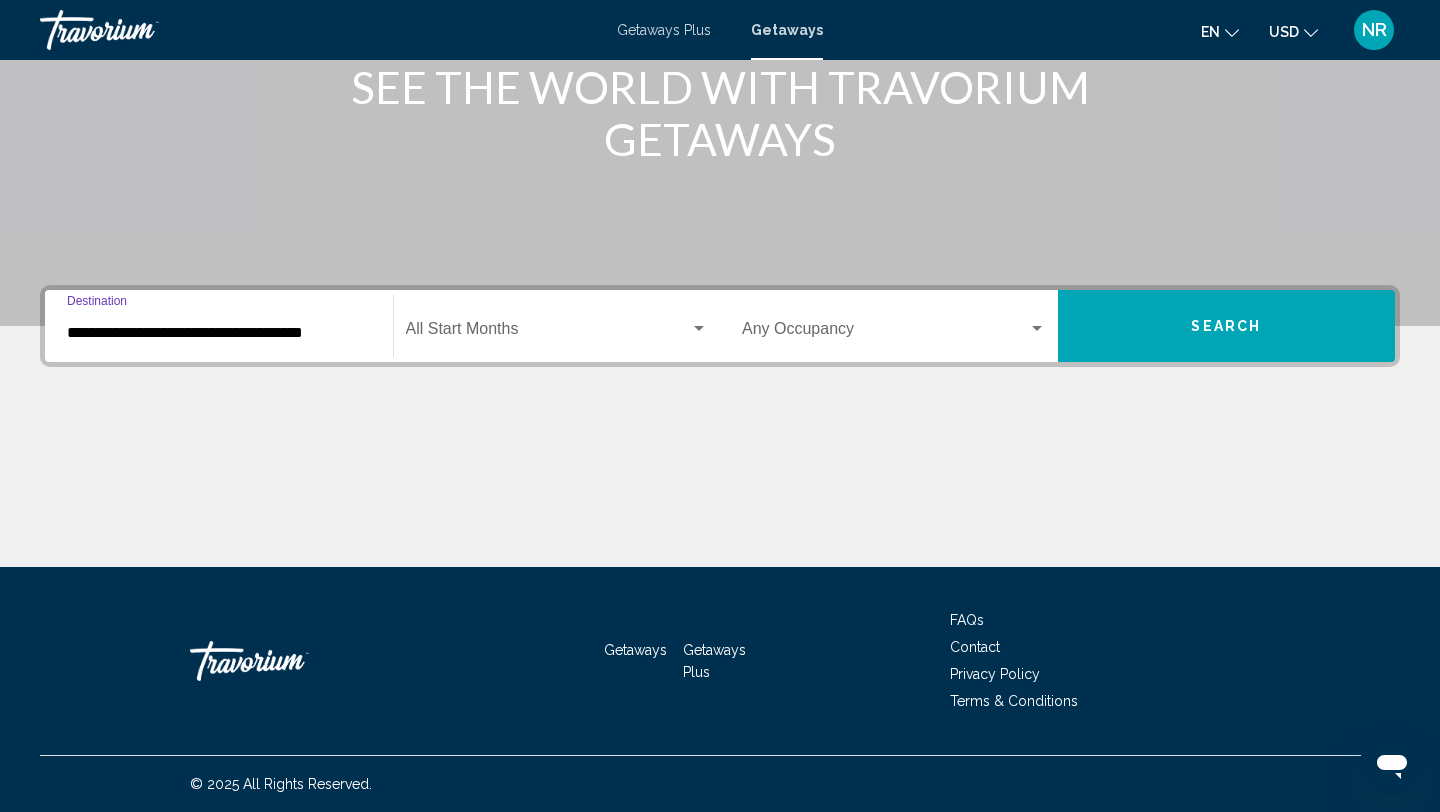 click on "**********" at bounding box center [219, 333] 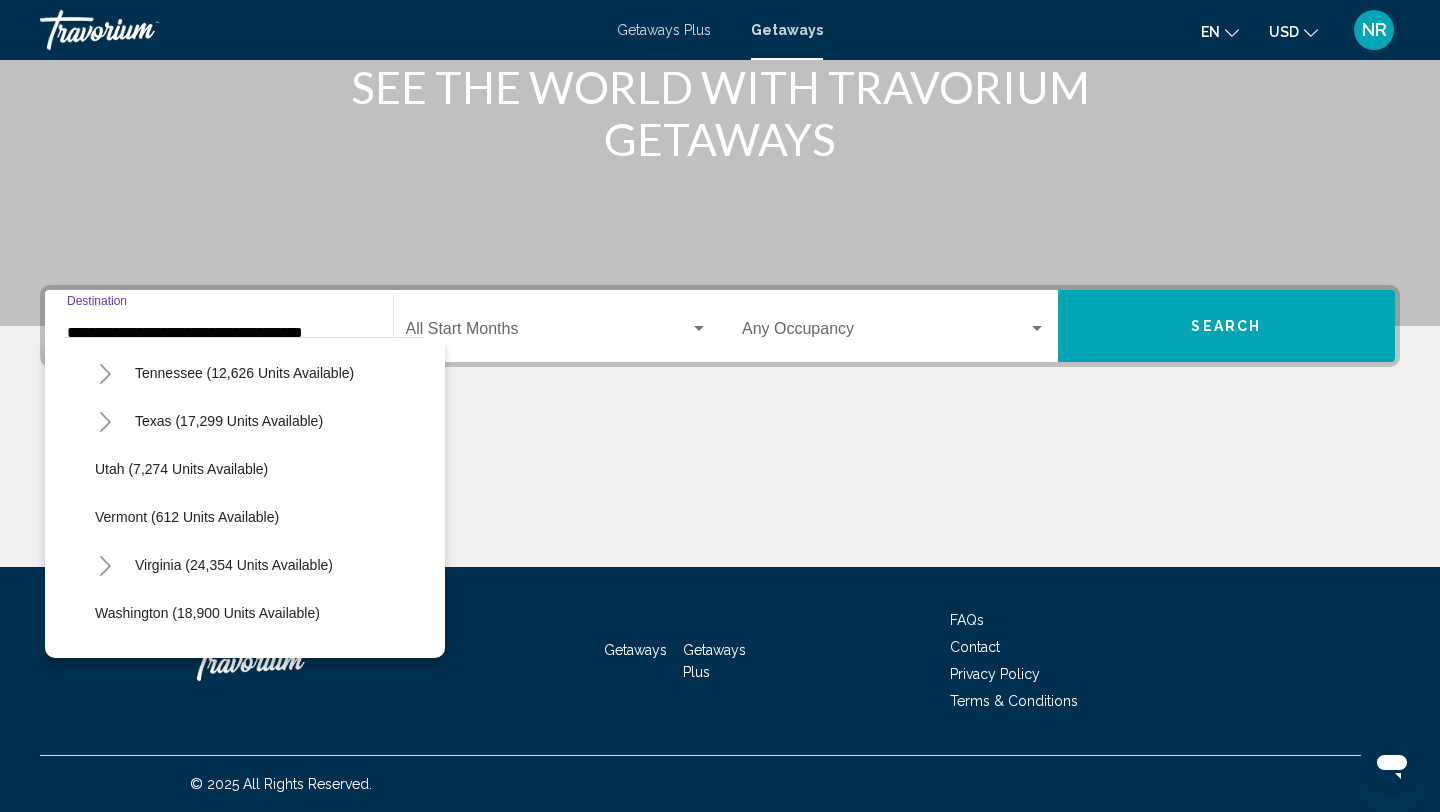 scroll, scrollTop: 1826, scrollLeft: 0, axis: vertical 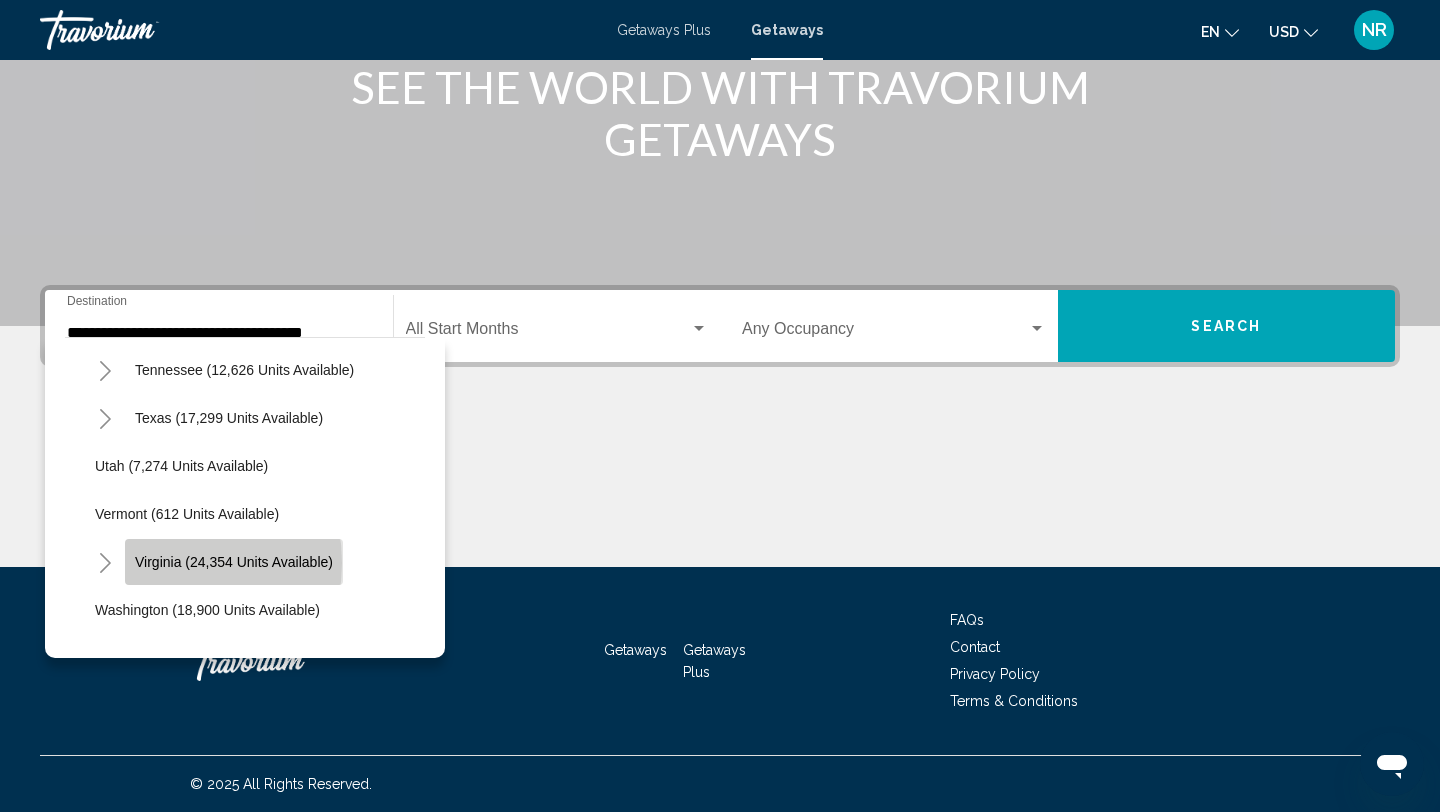 click on "Virginia (24,354 units available)" 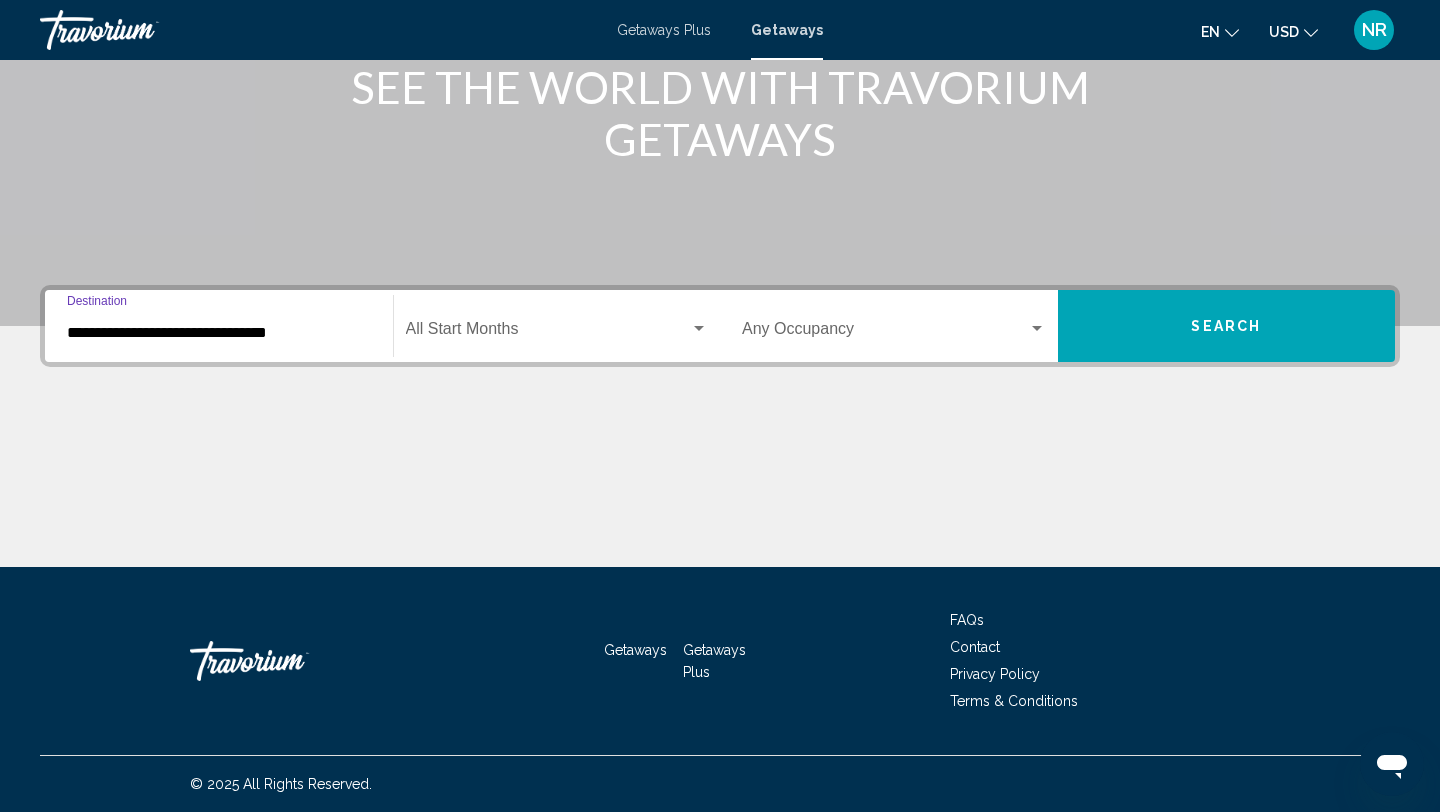 click at bounding box center (699, 328) 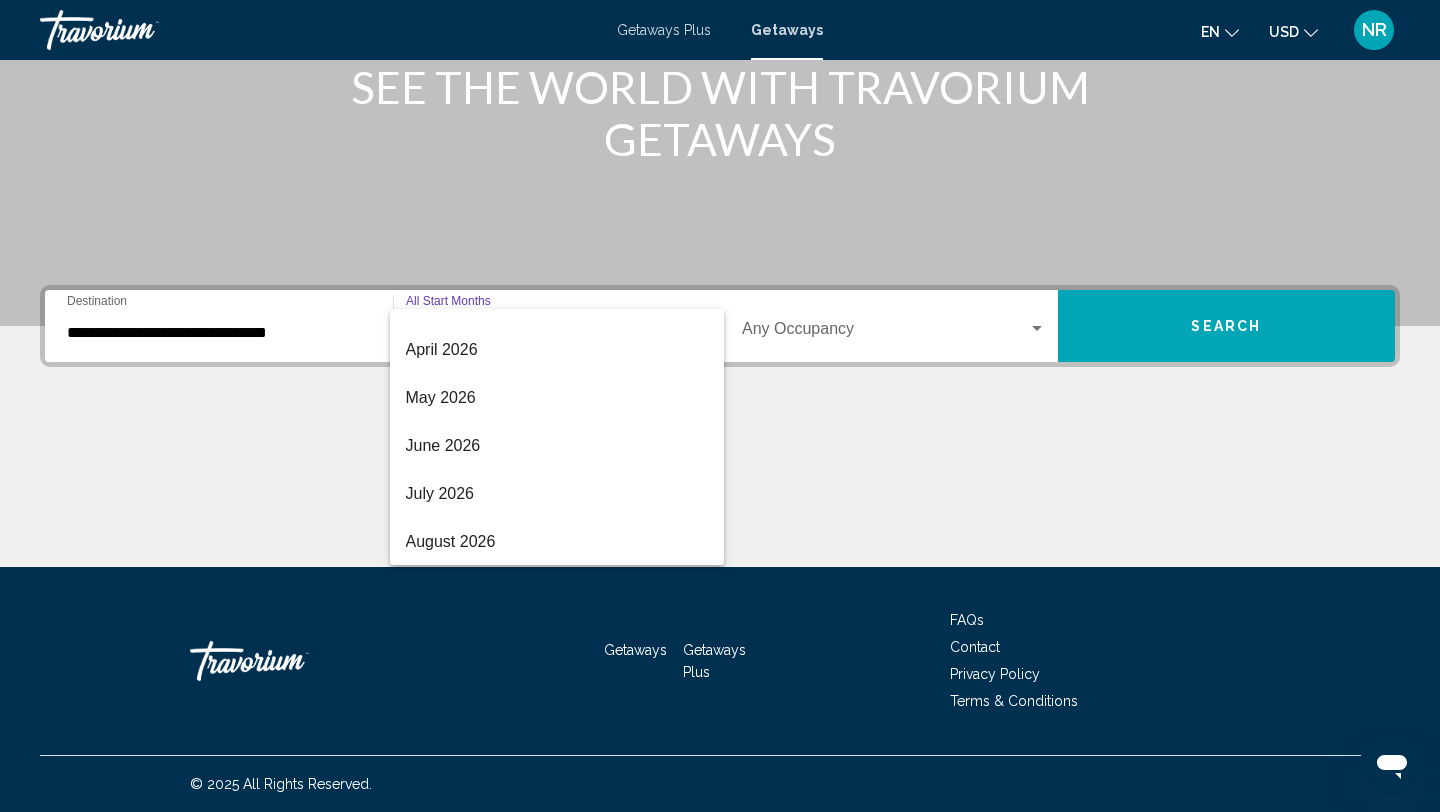 scroll, scrollTop: 416, scrollLeft: 0, axis: vertical 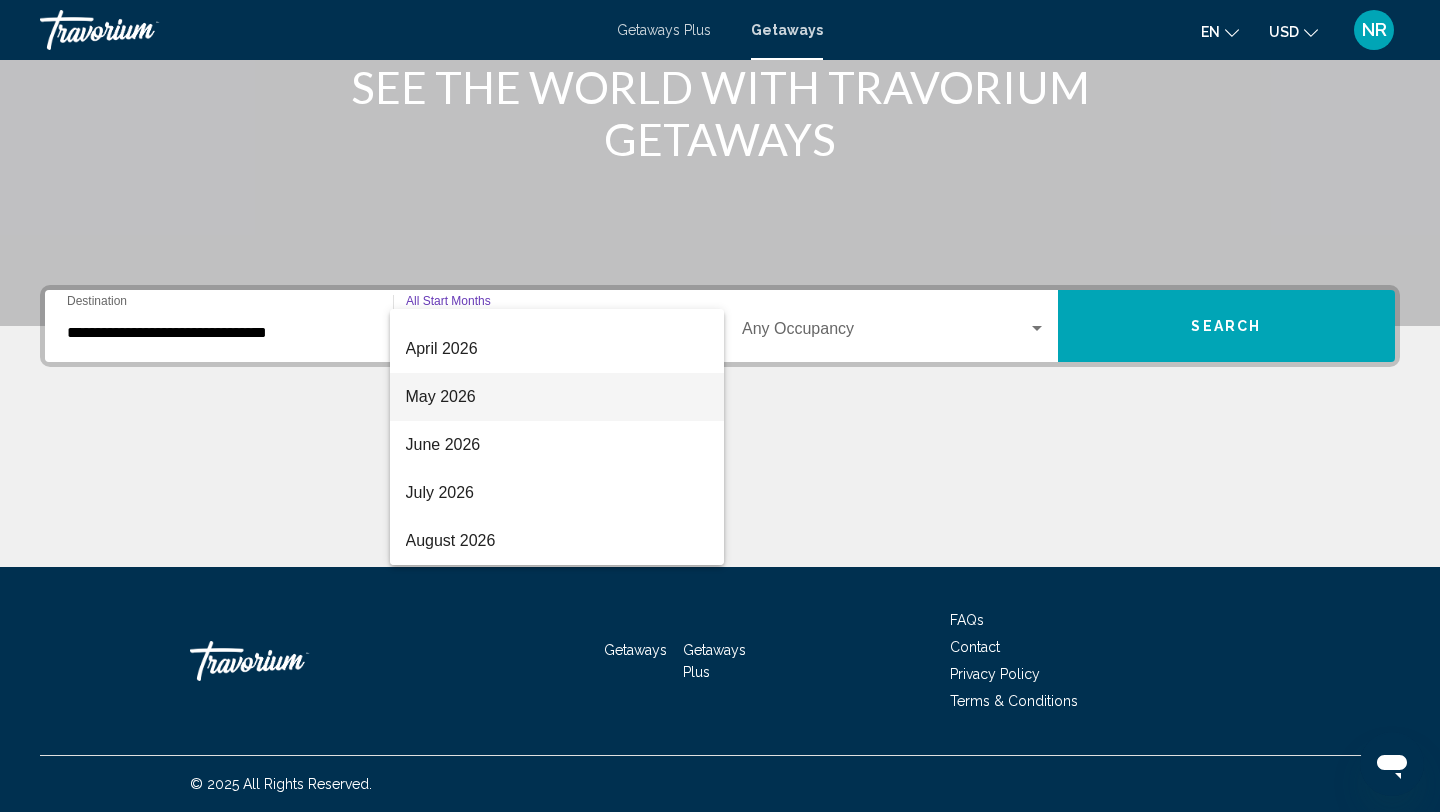 click on "May 2026" at bounding box center (557, 397) 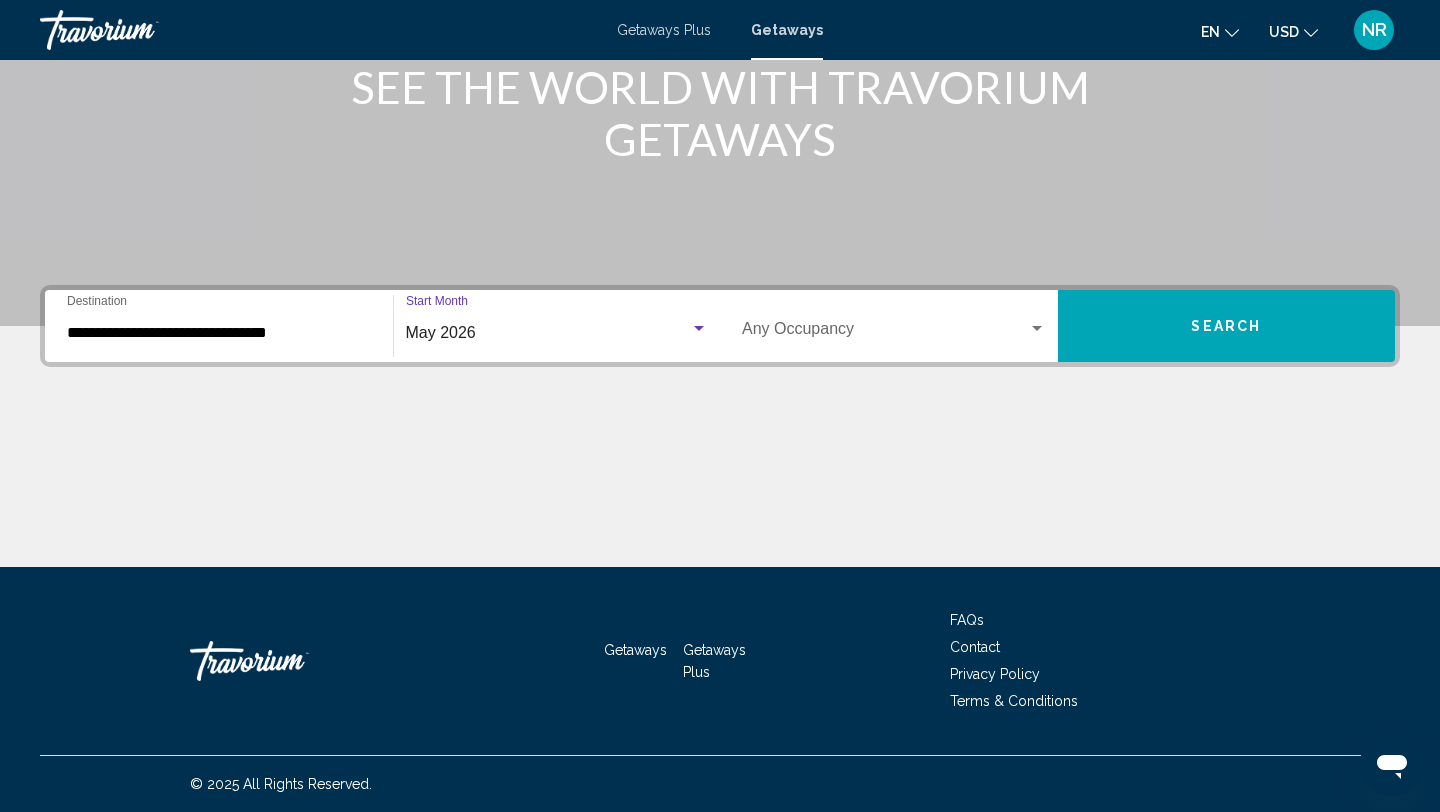 click on "Search" at bounding box center (1226, 327) 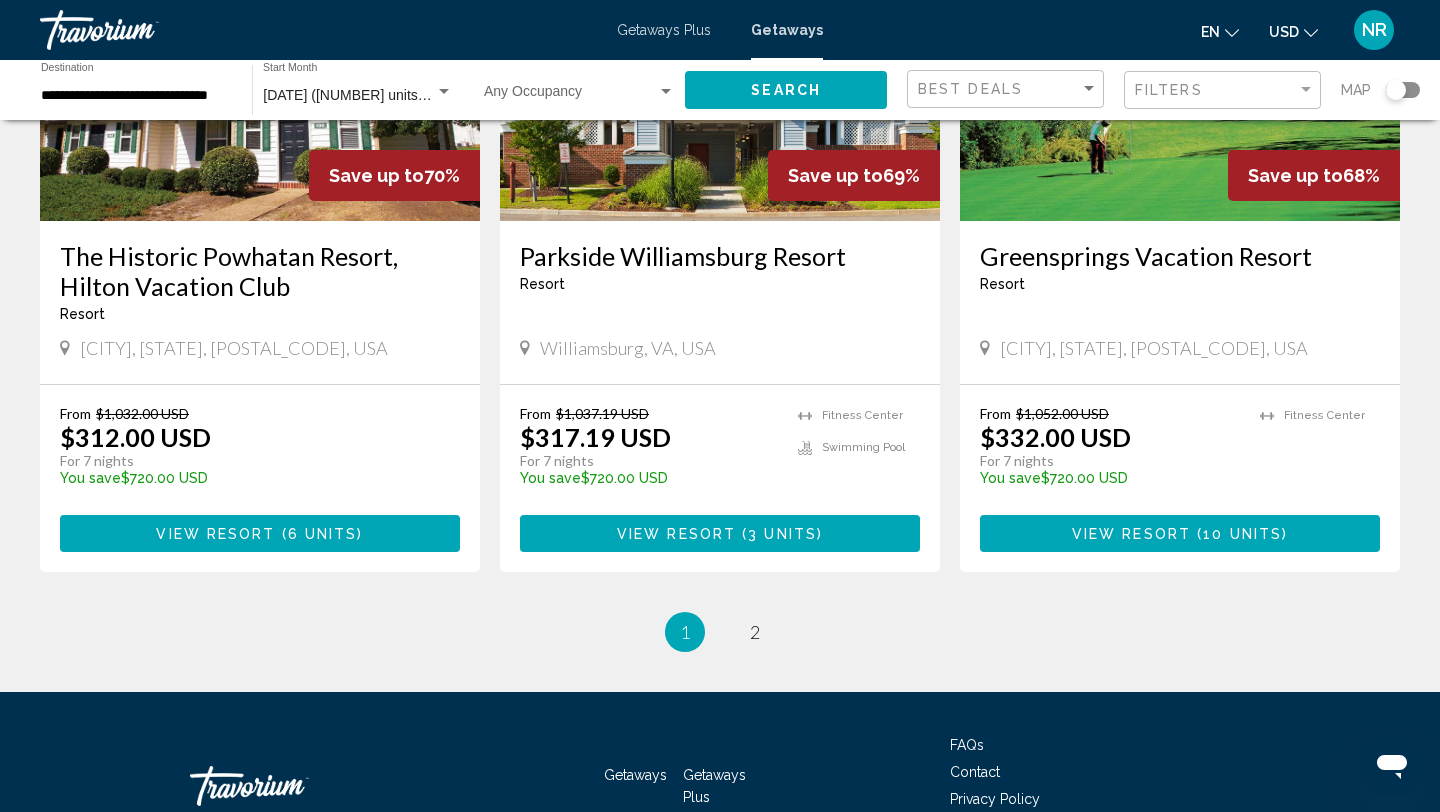 scroll, scrollTop: 2538, scrollLeft: 0, axis: vertical 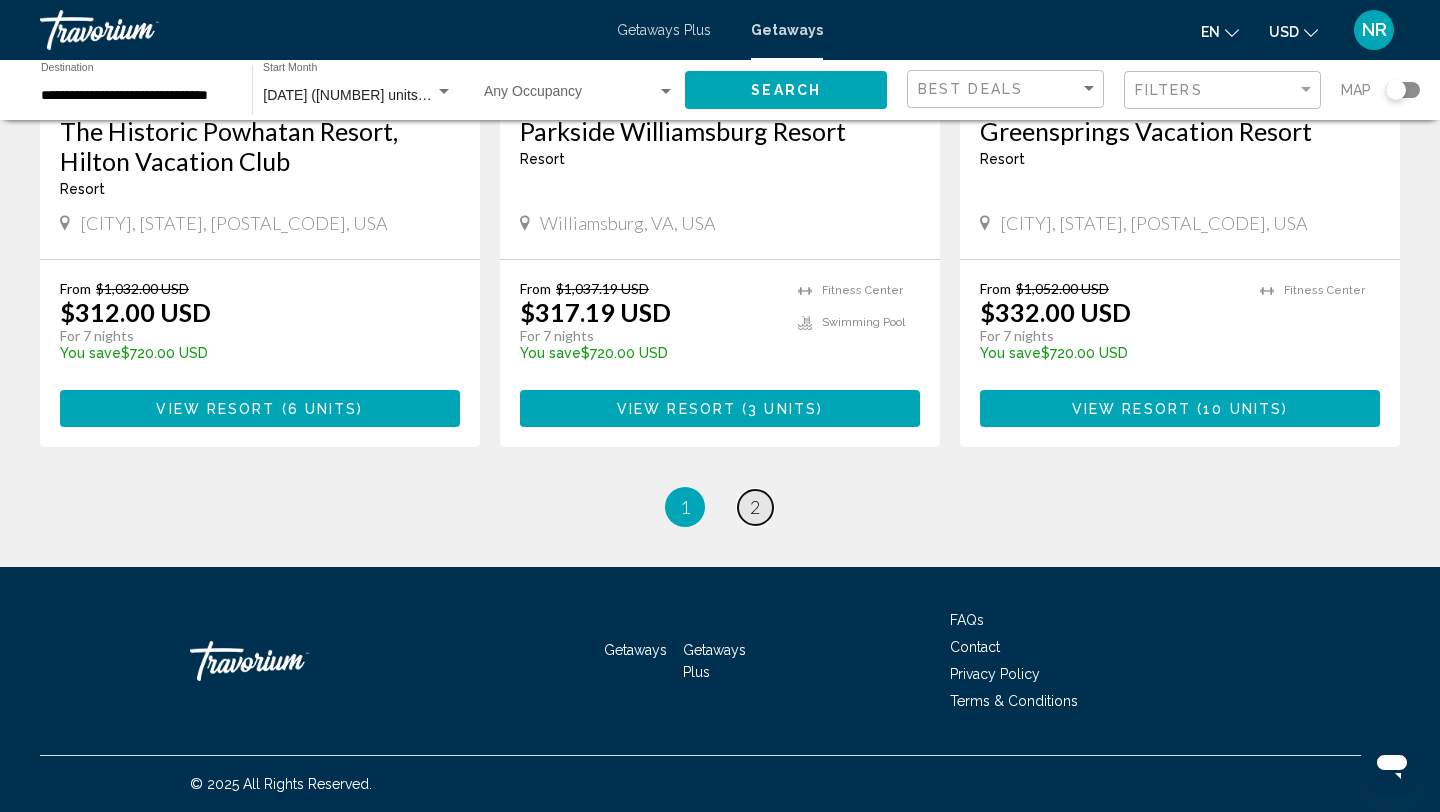 click on "2" at bounding box center (755, 507) 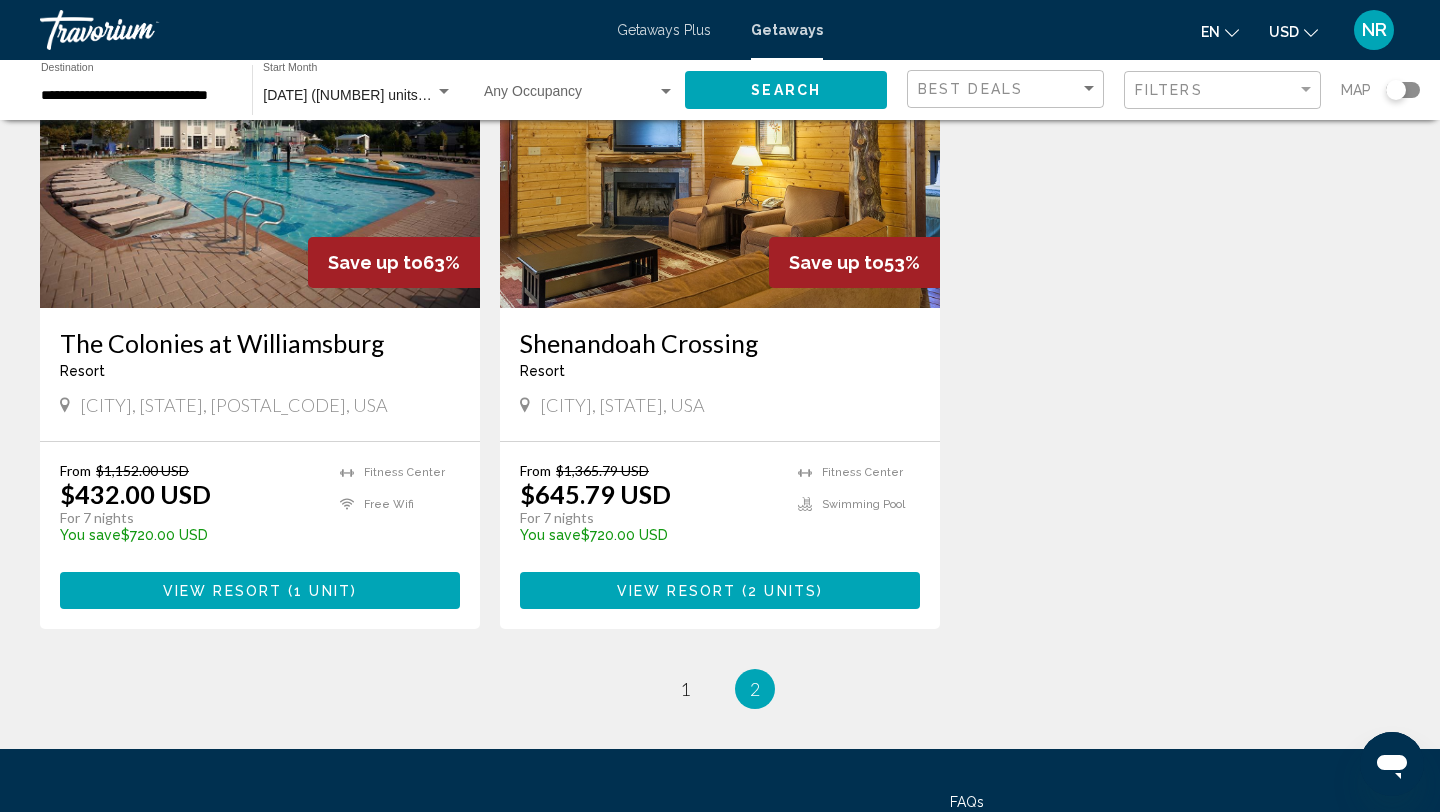 scroll, scrollTop: 0, scrollLeft: 0, axis: both 